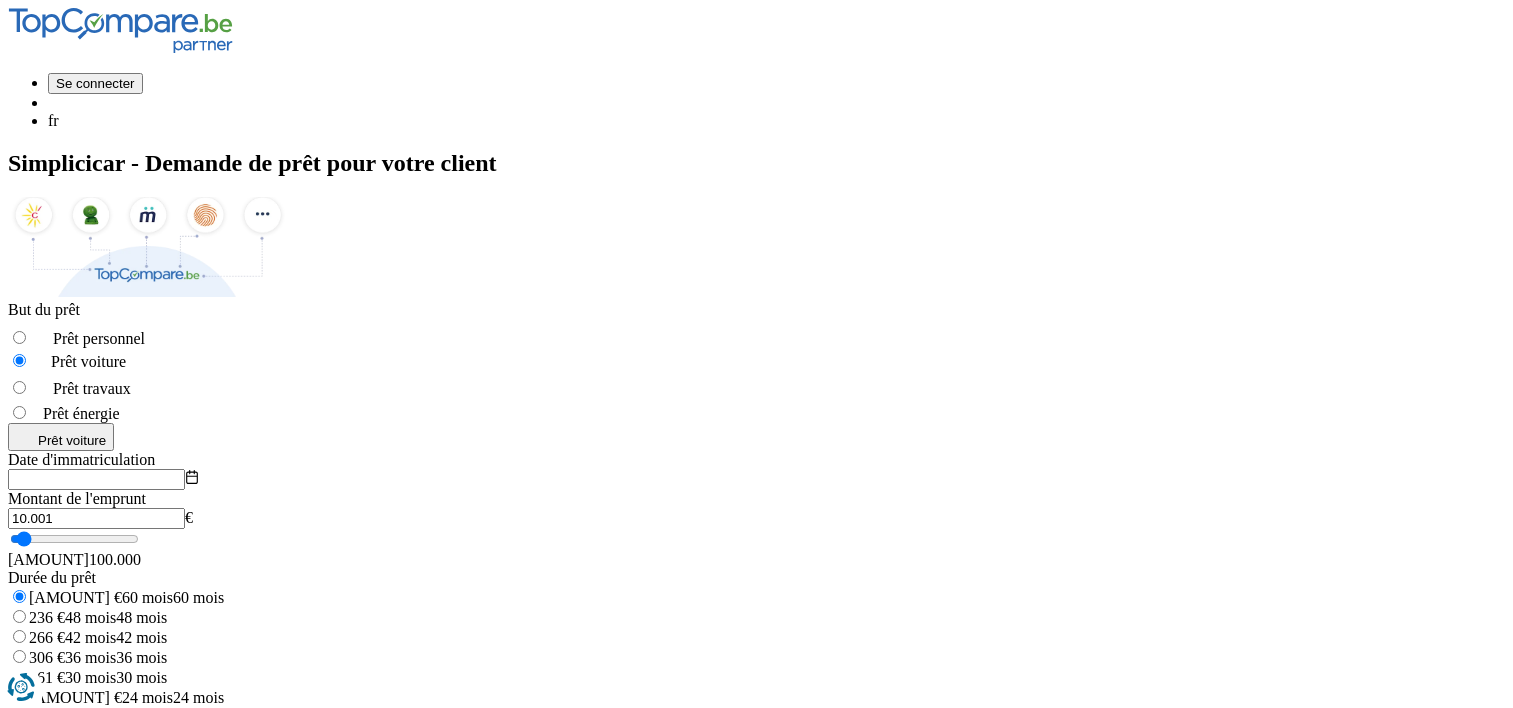 scroll, scrollTop: 0, scrollLeft: 0, axis: both 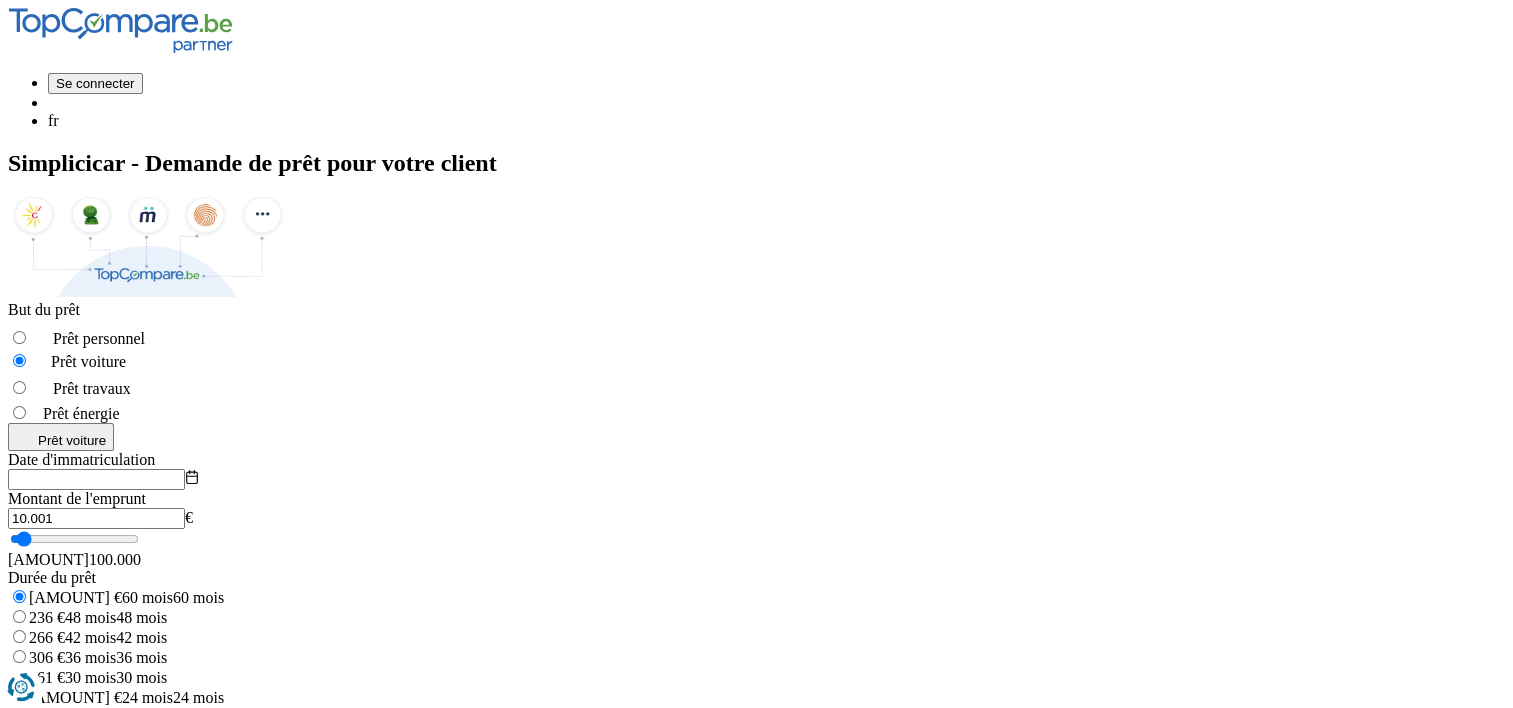 click at bounding box center (96, 479) 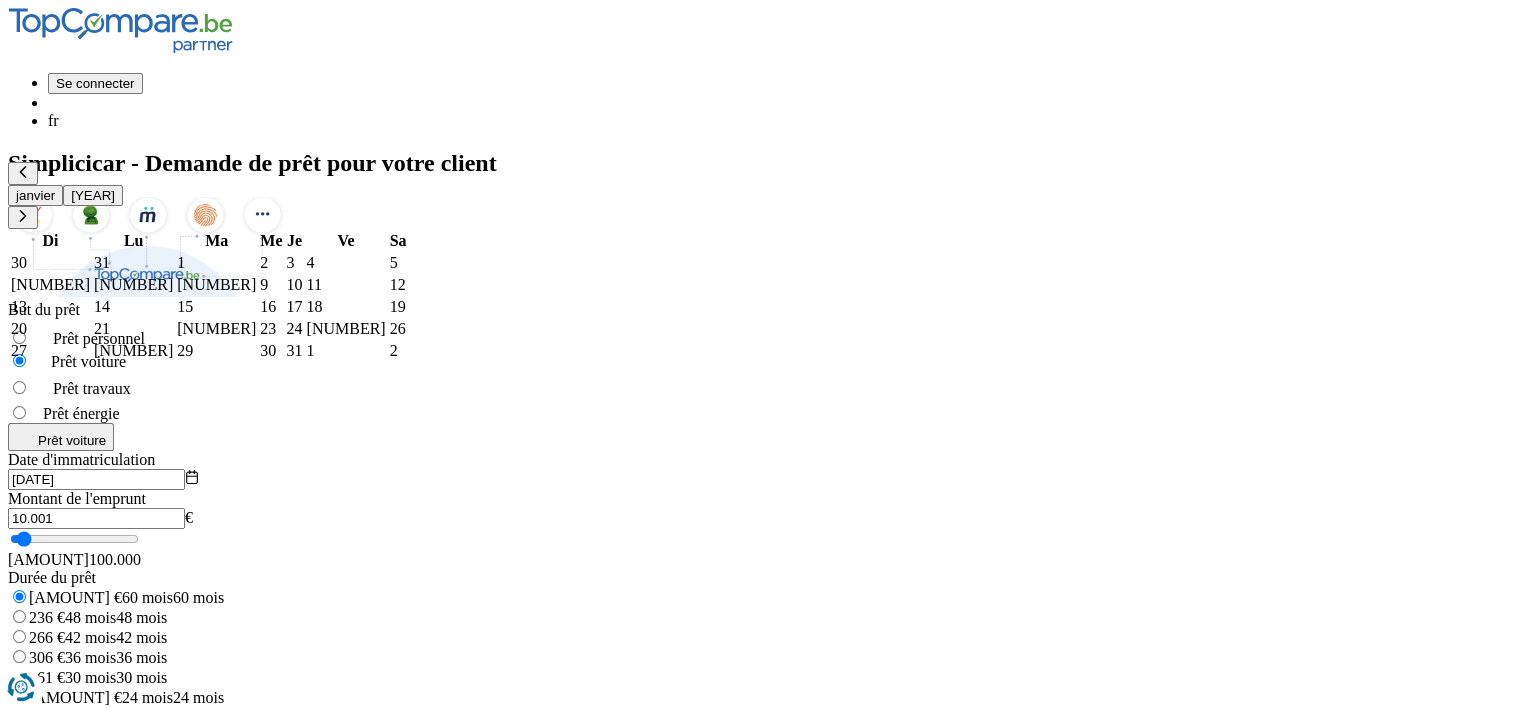 type on "[DATE]" 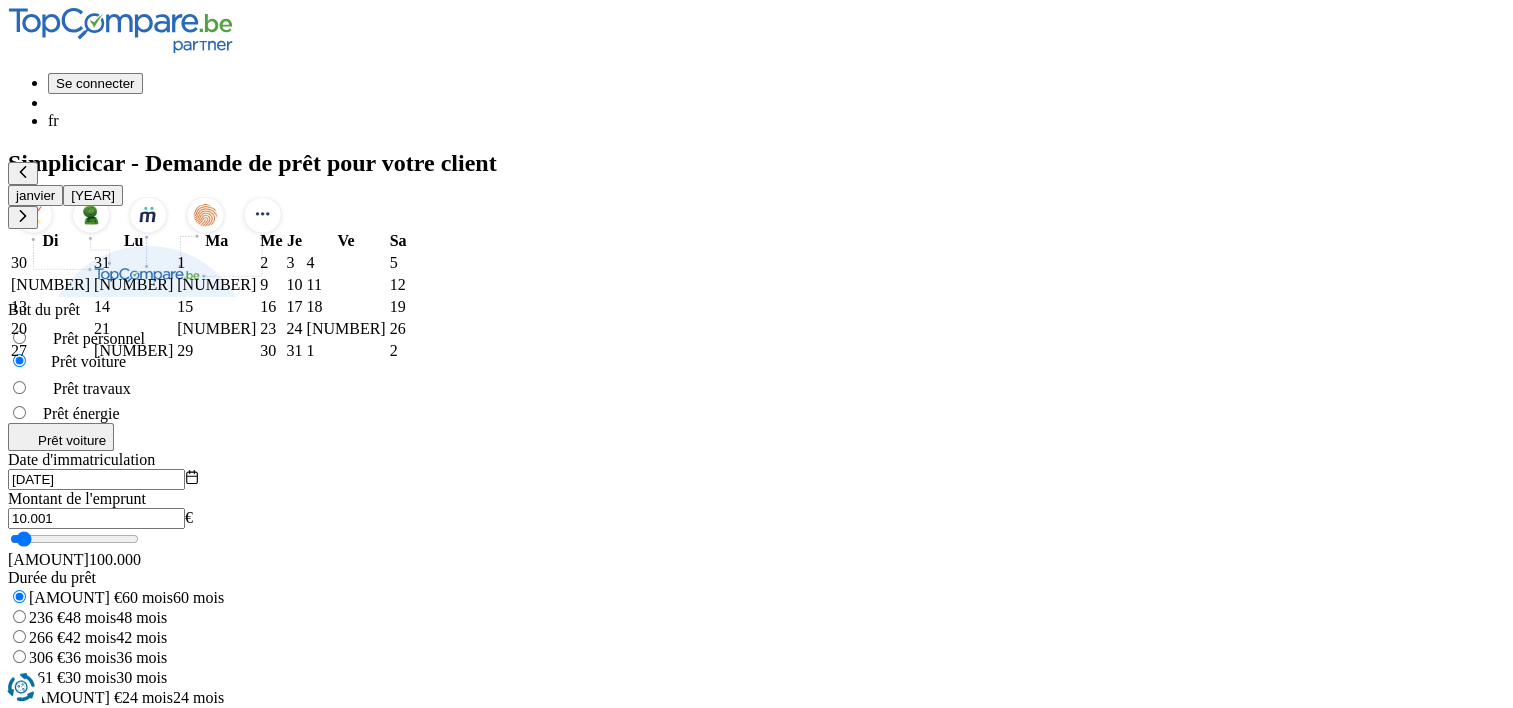 click on "1" at bounding box center [181, 262] 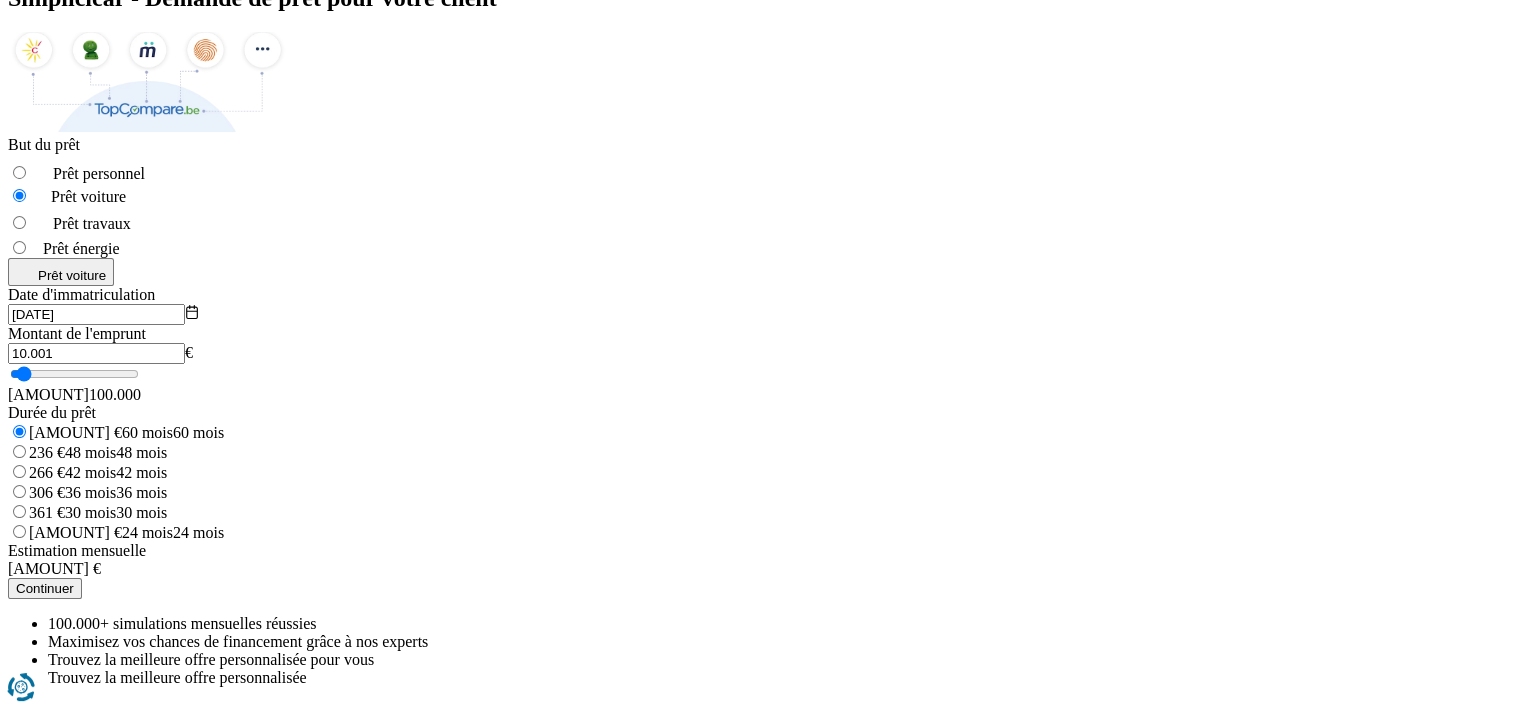 scroll, scrollTop: 200, scrollLeft: 0, axis: vertical 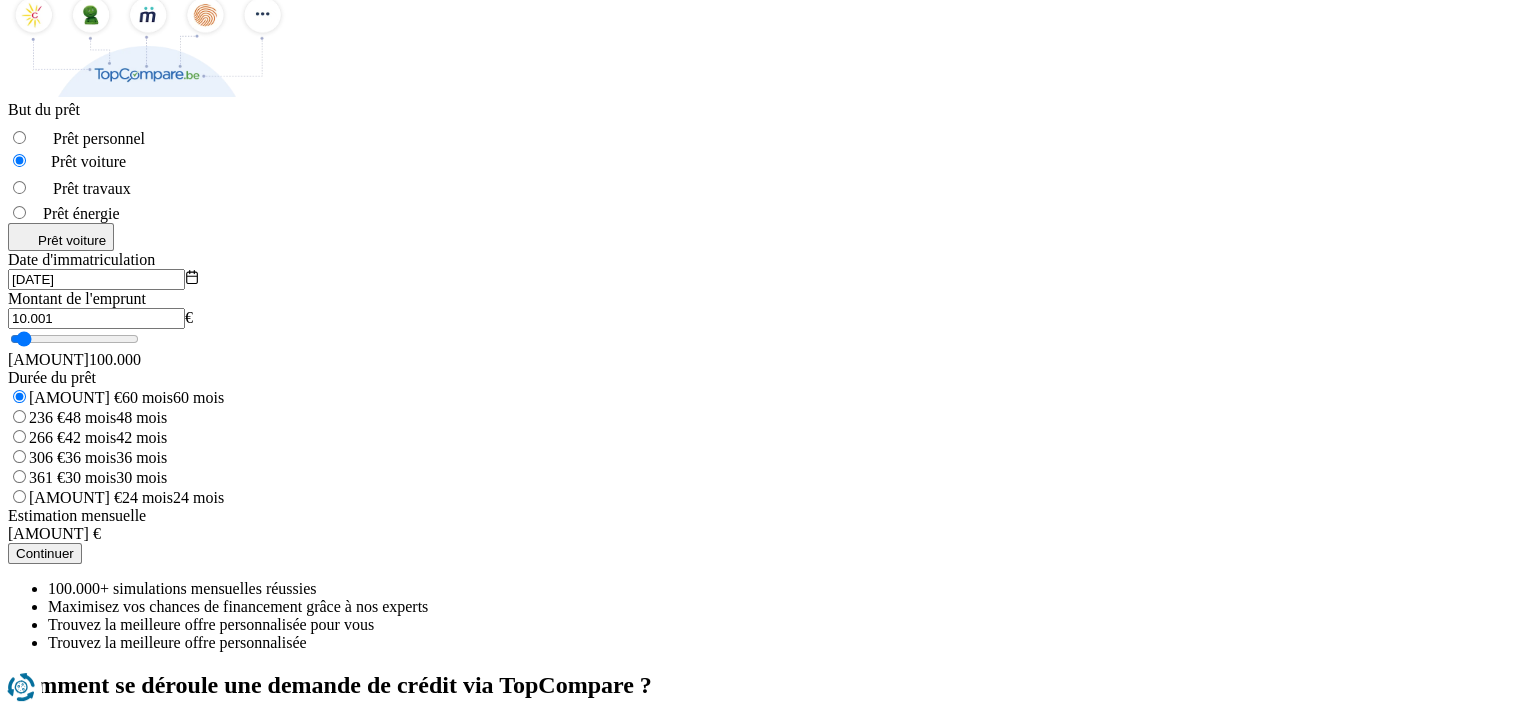 drag, startPoint x: 388, startPoint y: 284, endPoint x: 200, endPoint y: 286, distance: 188.01064 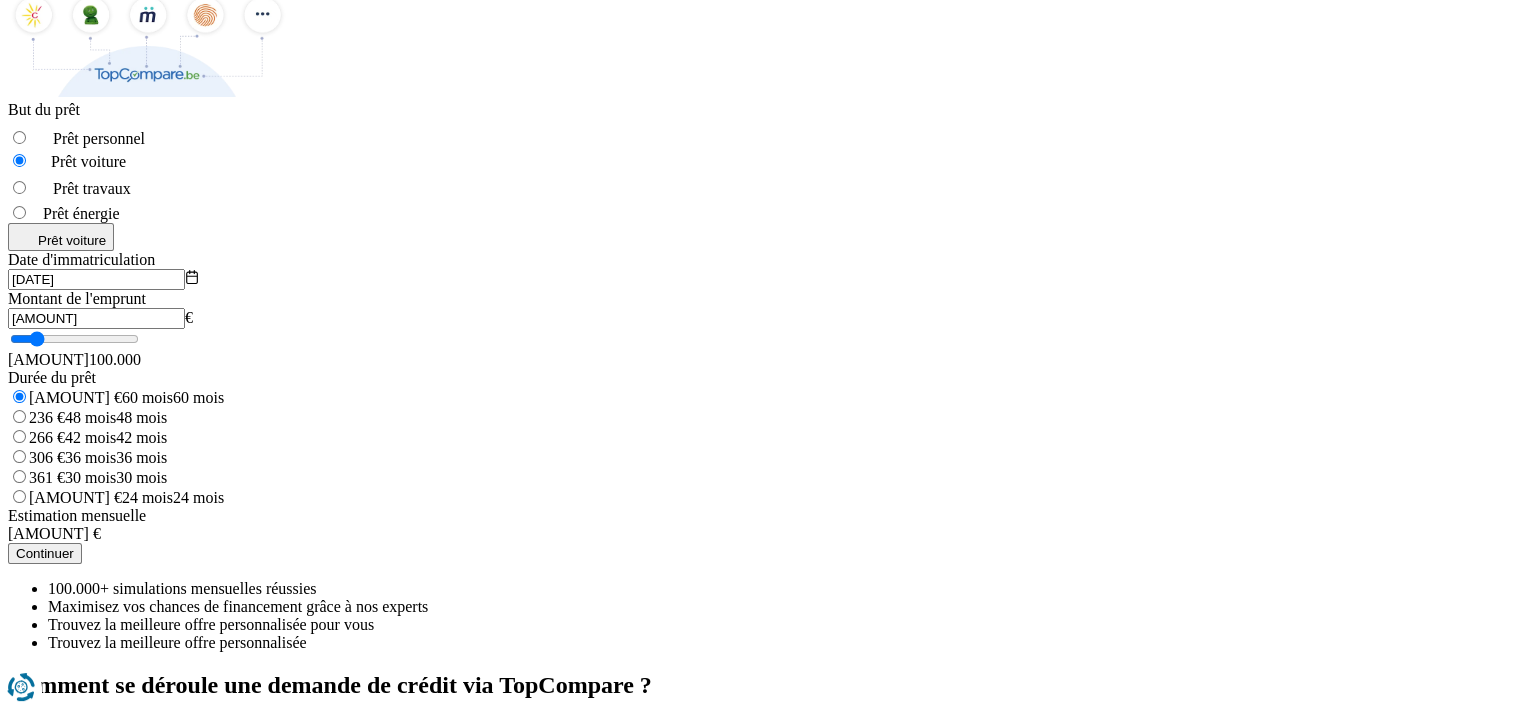 click on "Simplicicar - Demande de prêt pour votre client But du prêt Prêt personnel Prêt voiture Prêt travaux Prêt énergie Prêt voiture Date d'immatriculation [DATE] Montant de l'emprunt 20.999 € 5.000 100.000 Durée du prêt 195 € 60 mois 60 mois 236 € 48 mois 48 mois 266 € 42 mois 42 mois 306 € 36 mois 36 mois 361 € 30 mois 30 mois 445 € 24 mois 24 mois Estimation mensuelle 195 € Continuer 100.000+ simulations mensuelles réussies Maximisez vos chances de financement grâce à nos experts  Trouvez la meilleure offre personnalisée pour vous Trouvez la meilleure offre personnalisée" at bounding box center [756, 301] 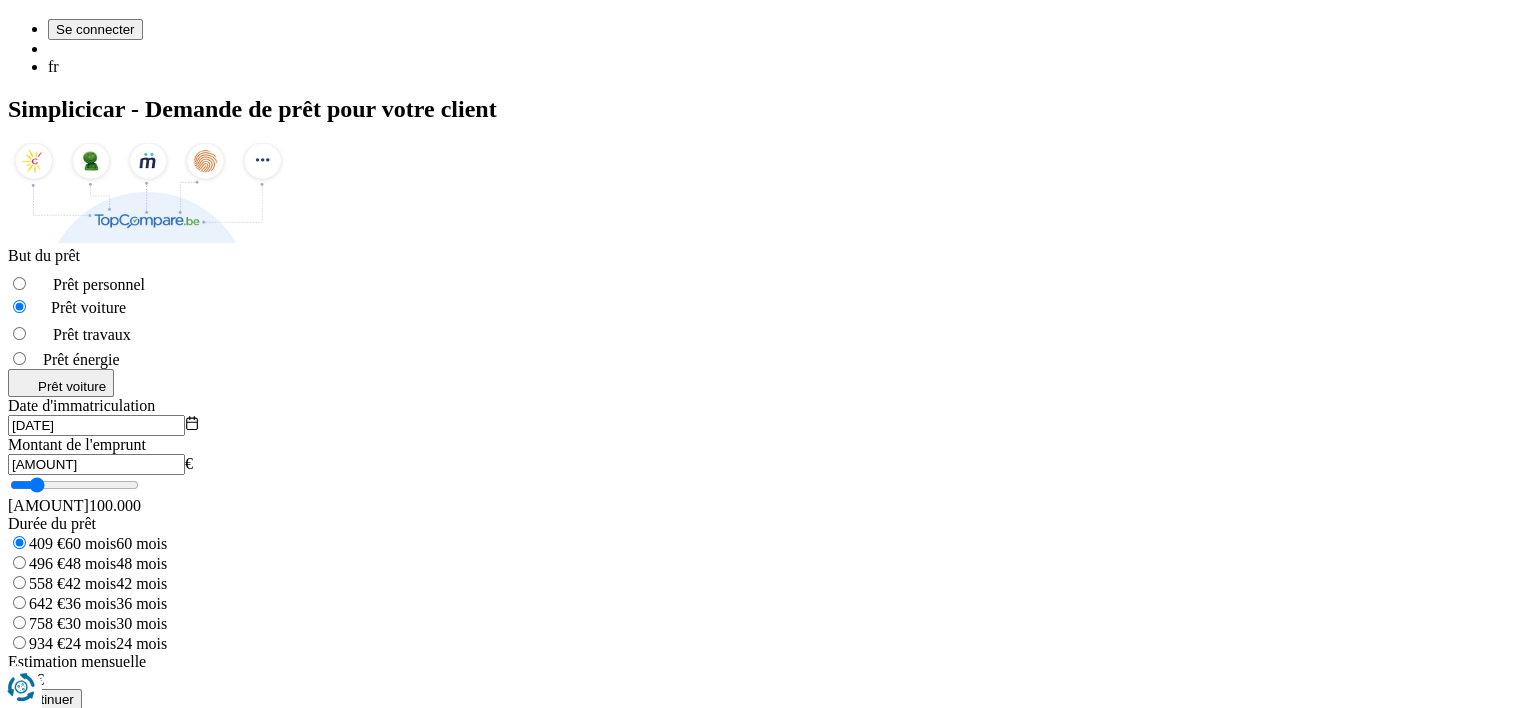 scroll, scrollTop: 100, scrollLeft: 0, axis: vertical 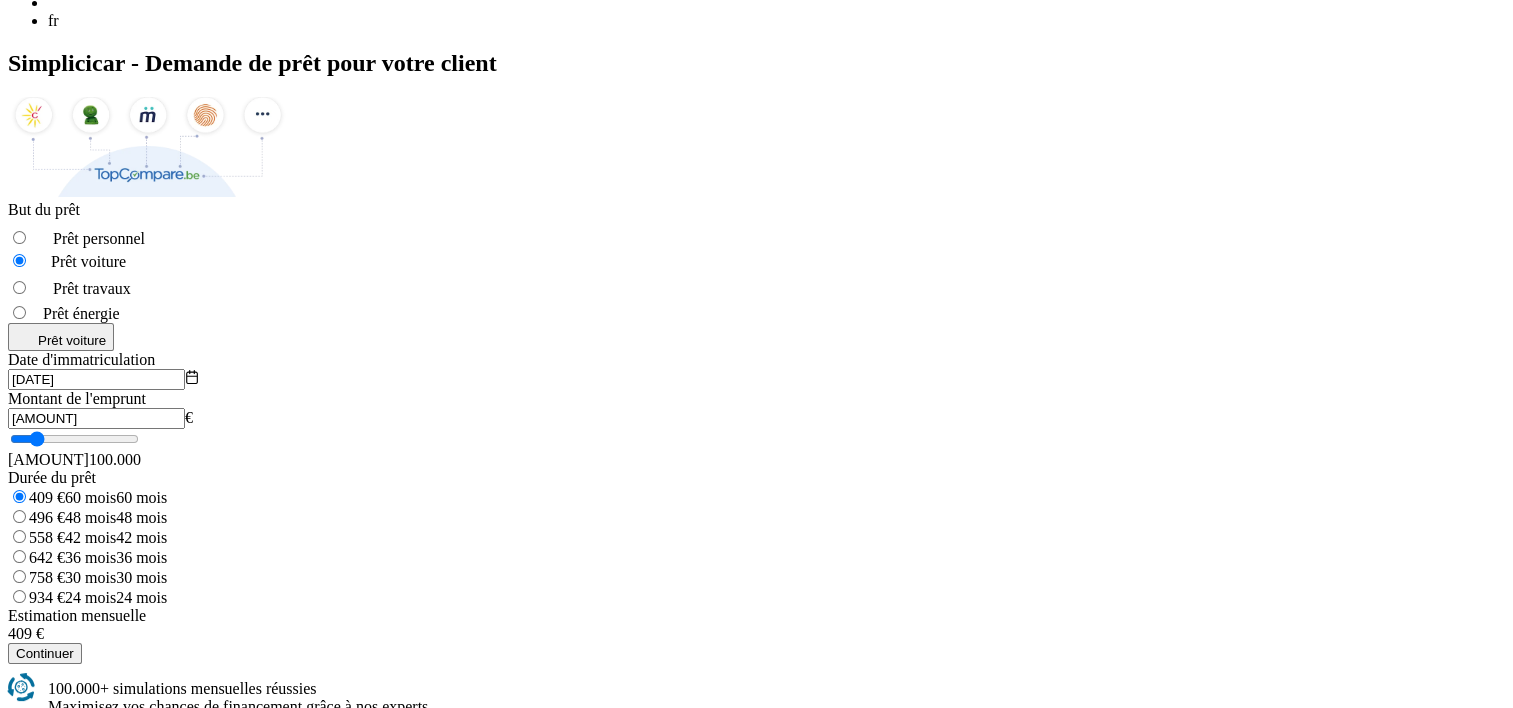 drag, startPoint x: 352, startPoint y: 380, endPoint x: 302, endPoint y: 388, distance: 50.635956 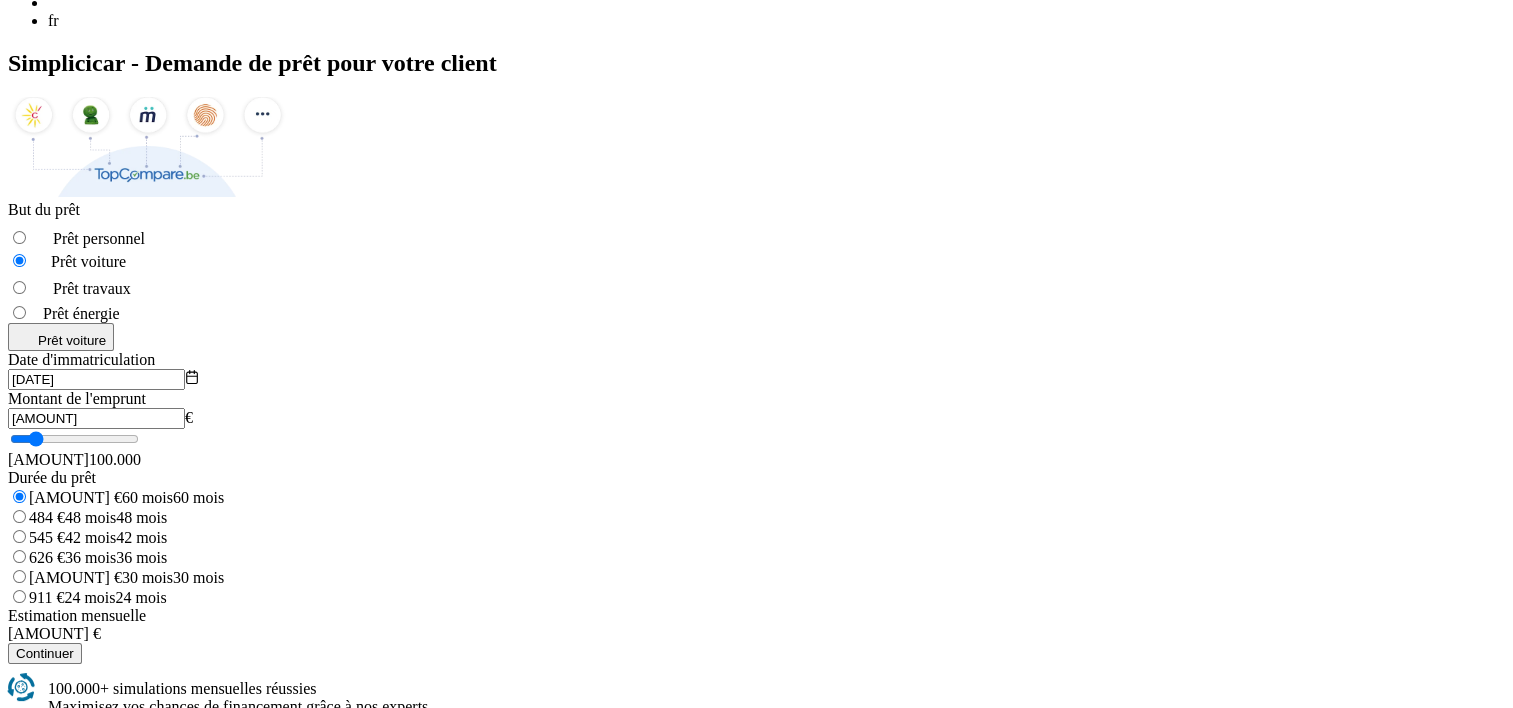scroll, scrollTop: 0, scrollLeft: 0, axis: both 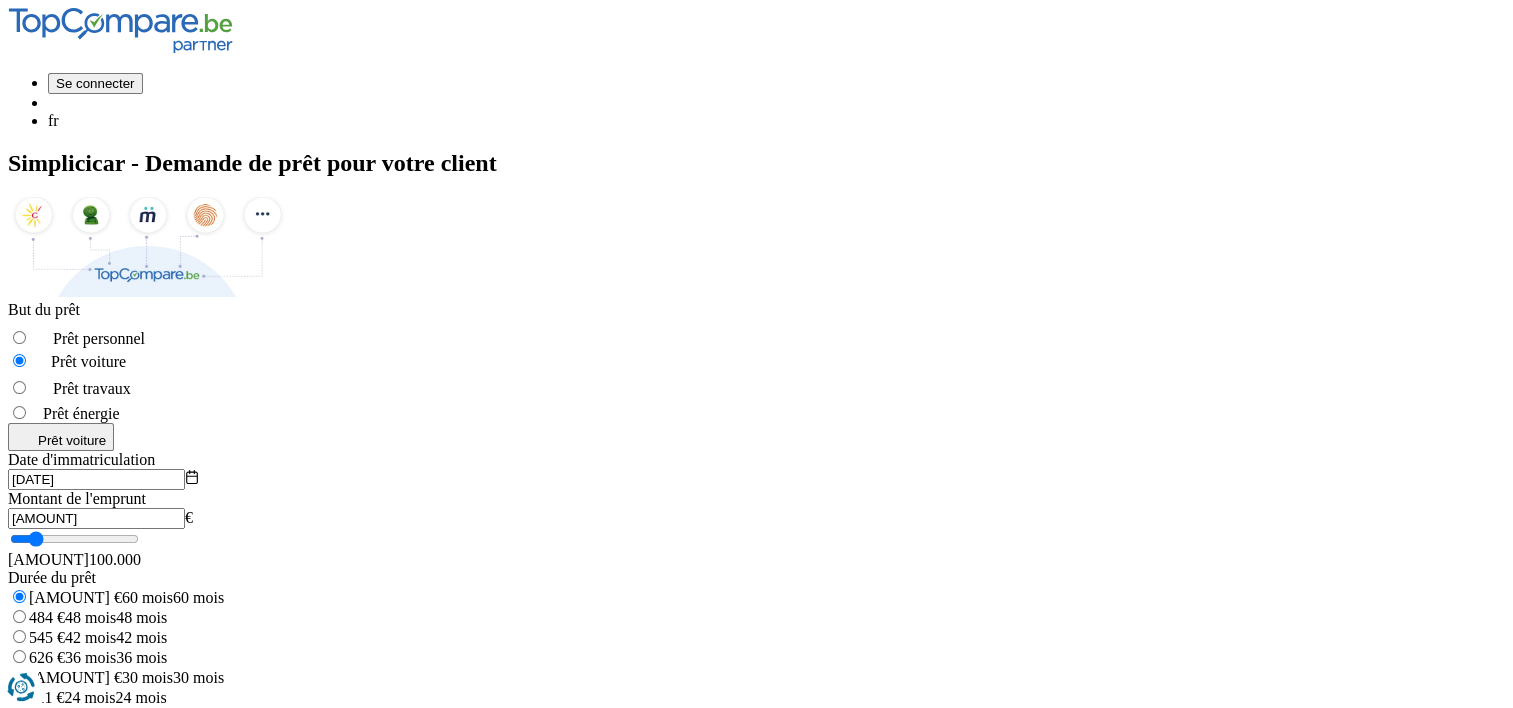 drag, startPoint x: 371, startPoint y: 480, endPoint x: 249, endPoint y: 466, distance: 122.80065 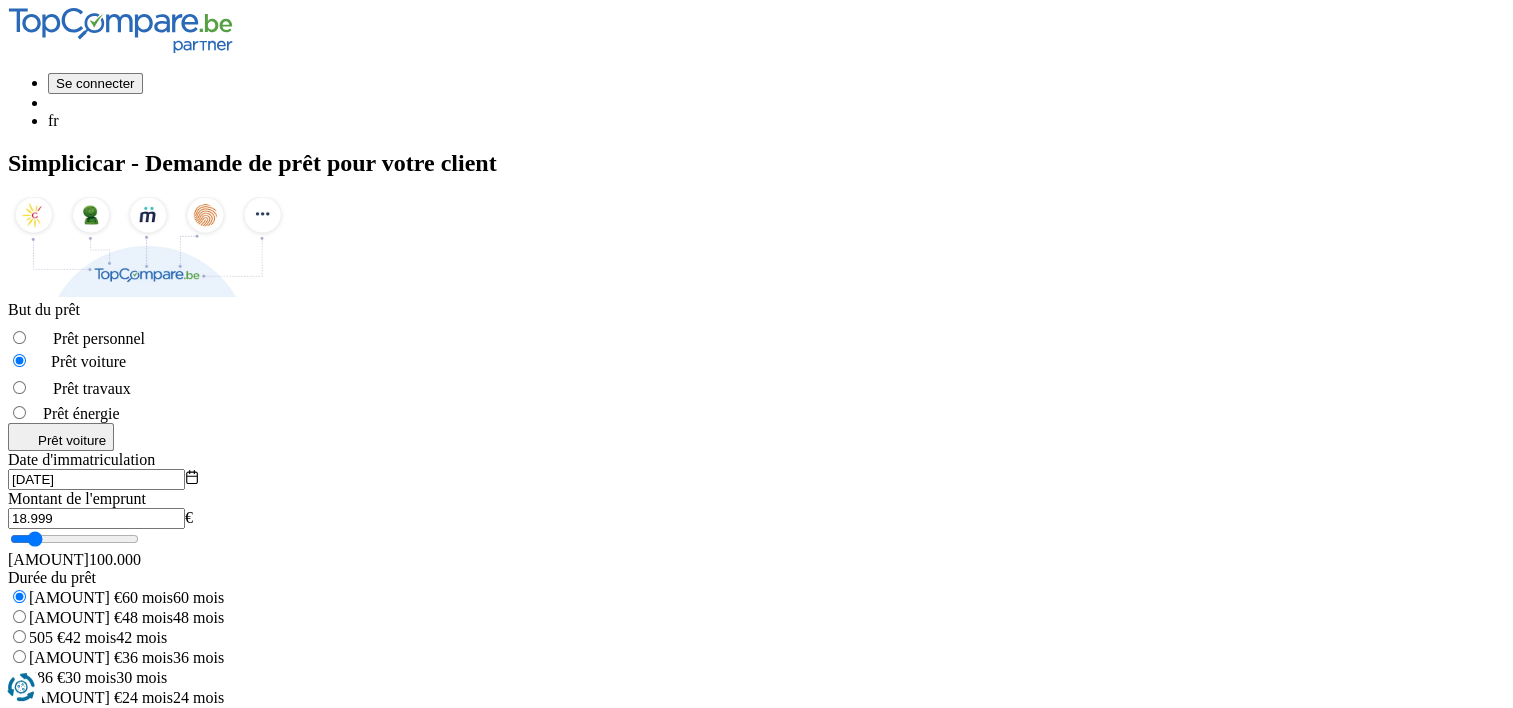 drag, startPoint x: 348, startPoint y: 484, endPoint x: 300, endPoint y: 479, distance: 48.259712 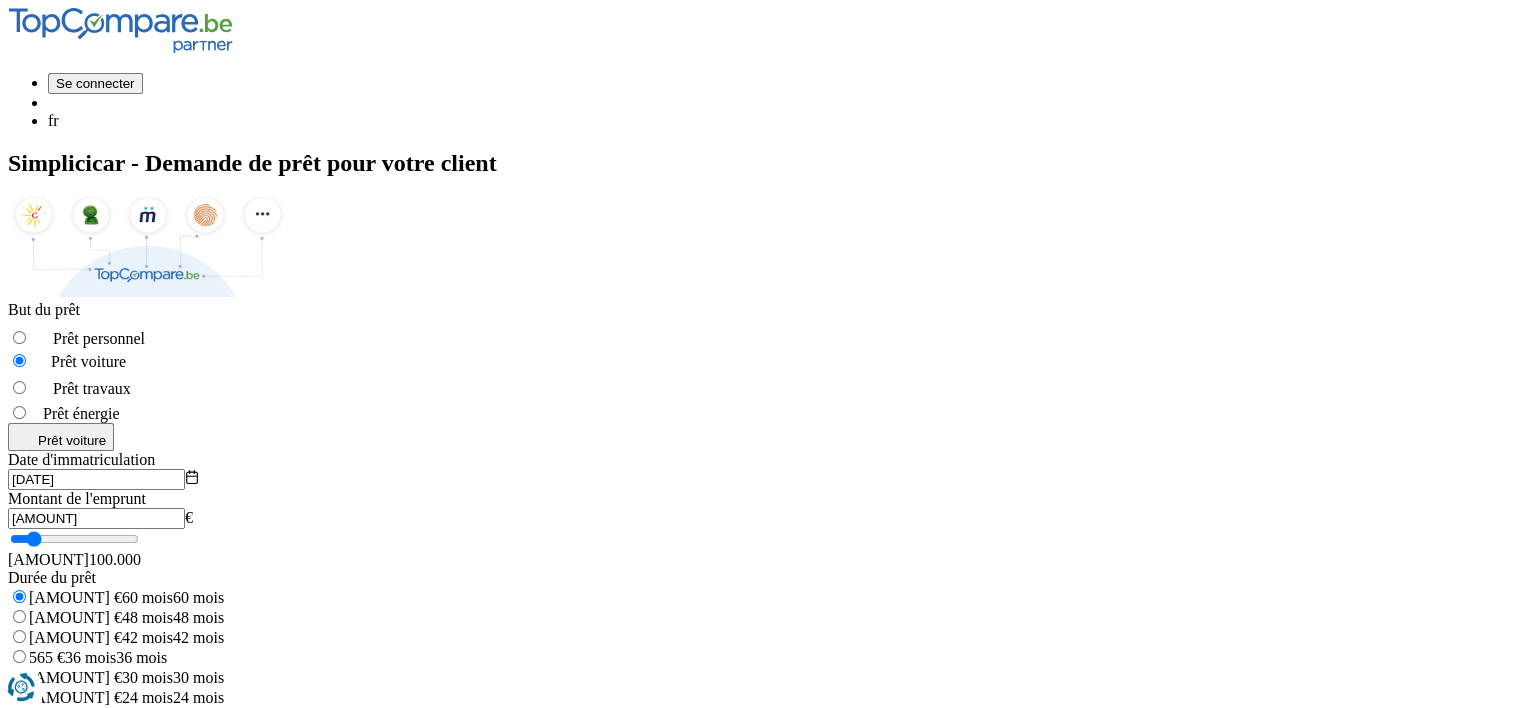 click on "Simplicicar - Demande de prêt pour votre client But du prêt Prêt personnel Prêt voiture Prêt travaux Prêt énergie Prêt voiture Date d'immatriculation [DATE] Montant de l'emprunt [AMOUNT] € [AMOUNT] [AMOUNT] Durée du prêt [AMOUNT] € [MONTHS] mois [MONTHS] mois [AMOUNT] € [MONTHS] mois [MONTHS] mois [AMOUNT] € [MONTHS] mois [MONTHS] mois [AMOUNT] € [MONTHS] mois [MONTHS] mois Estimation mensuelle [AMOUNT] € Continuer 100.000+ simulations mensuelles réussies Maximisez vos chances de financement grâce à nos experts Trouvez la meilleure offre personnalisée pour vous Trouvez la meilleure offre personnalisée" at bounding box center (756, 501) 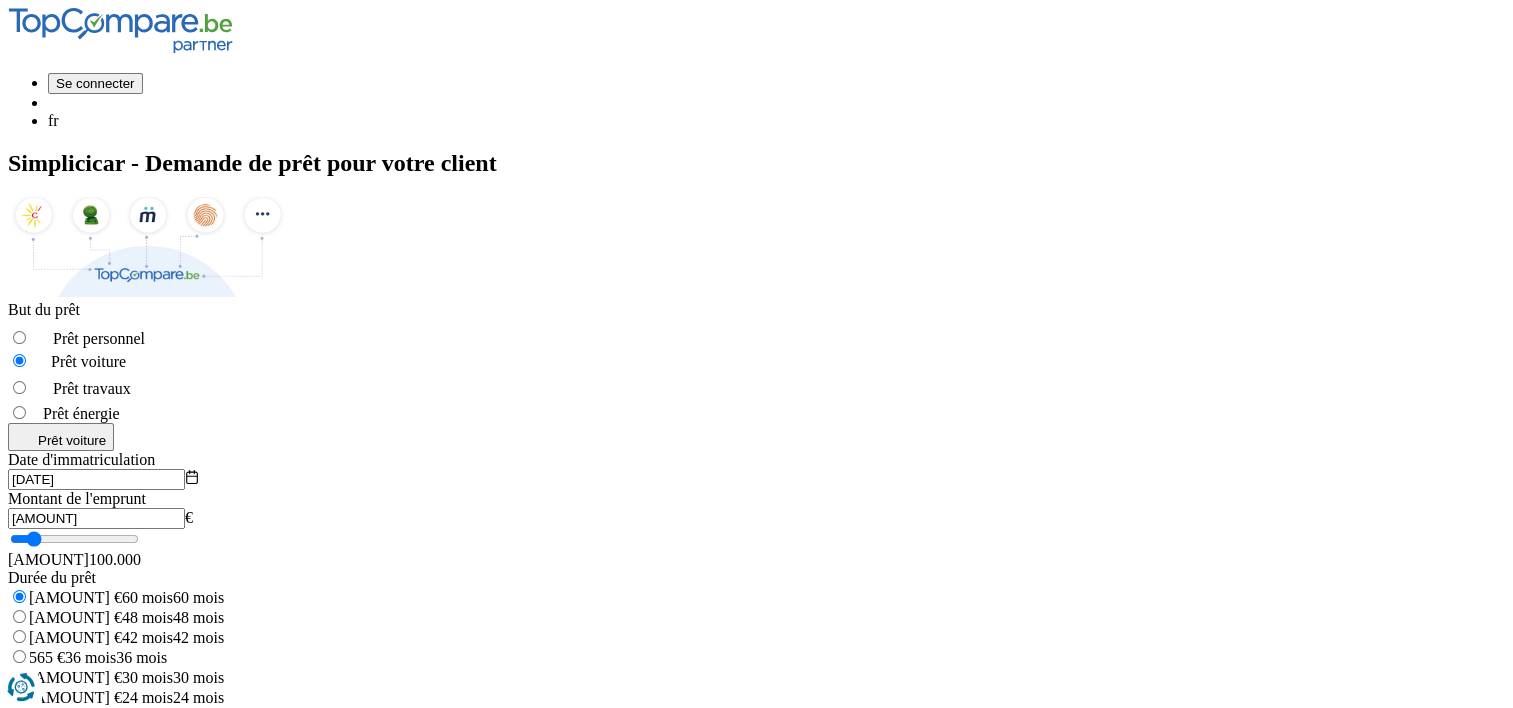drag, startPoint x: 336, startPoint y: 484, endPoint x: 264, endPoint y: 480, distance: 72.11102 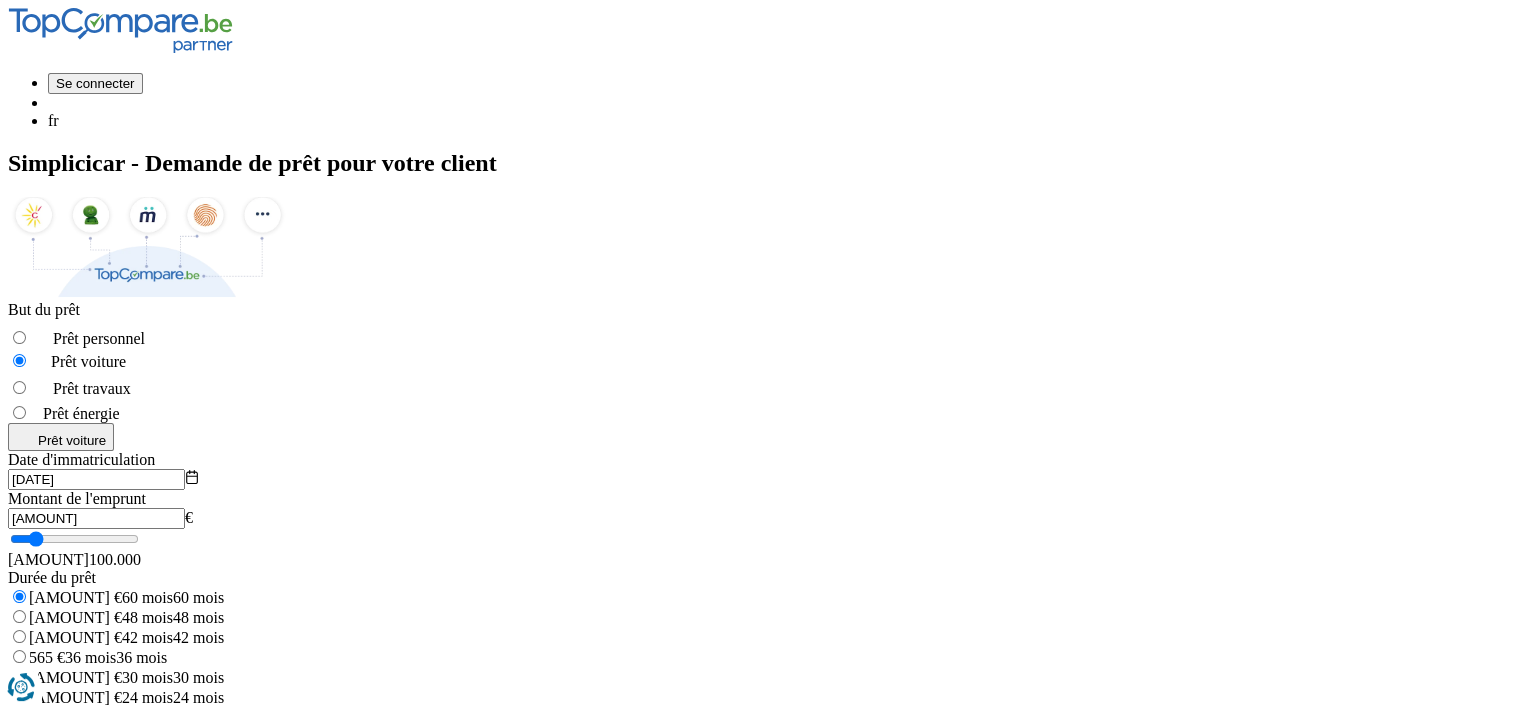 type on "[AMOUNT]" 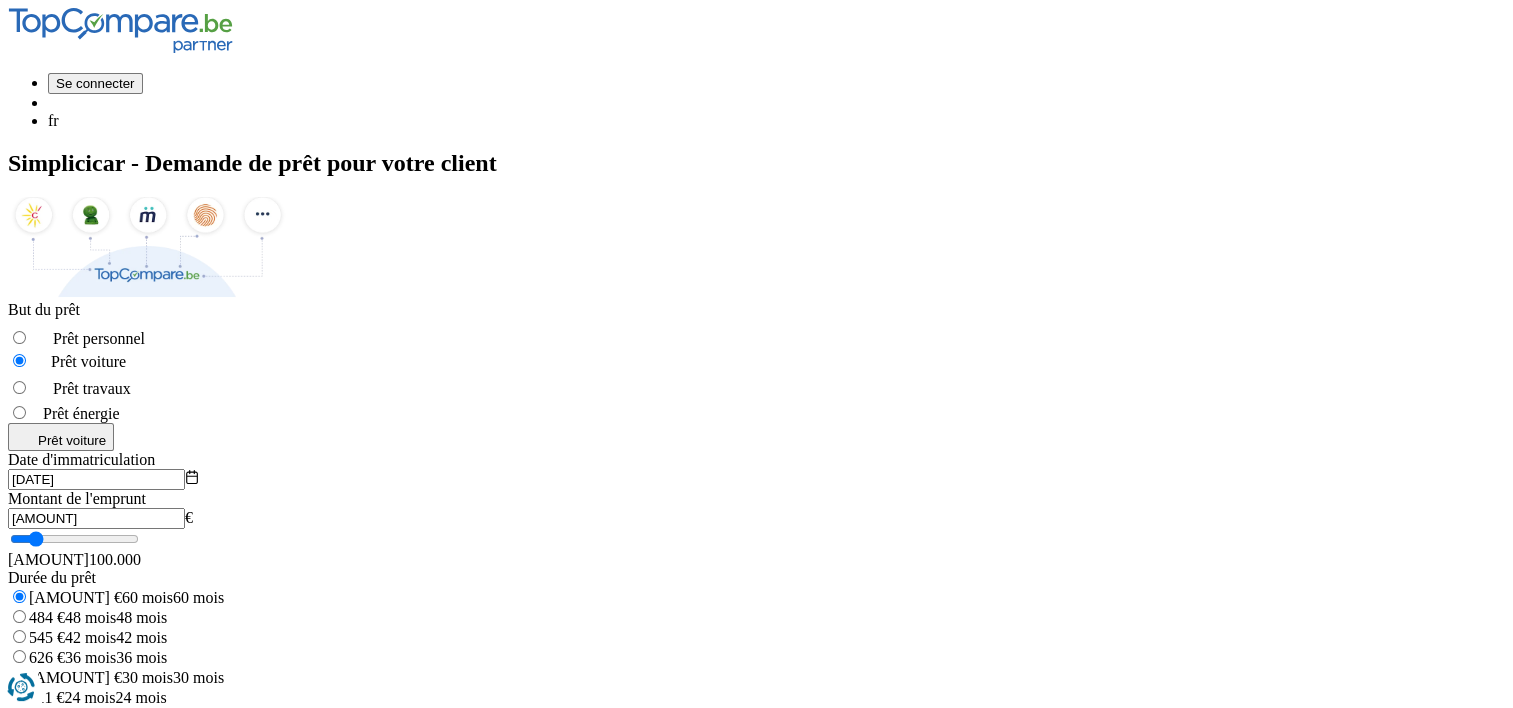click on "Continuer" at bounding box center (45, 753) 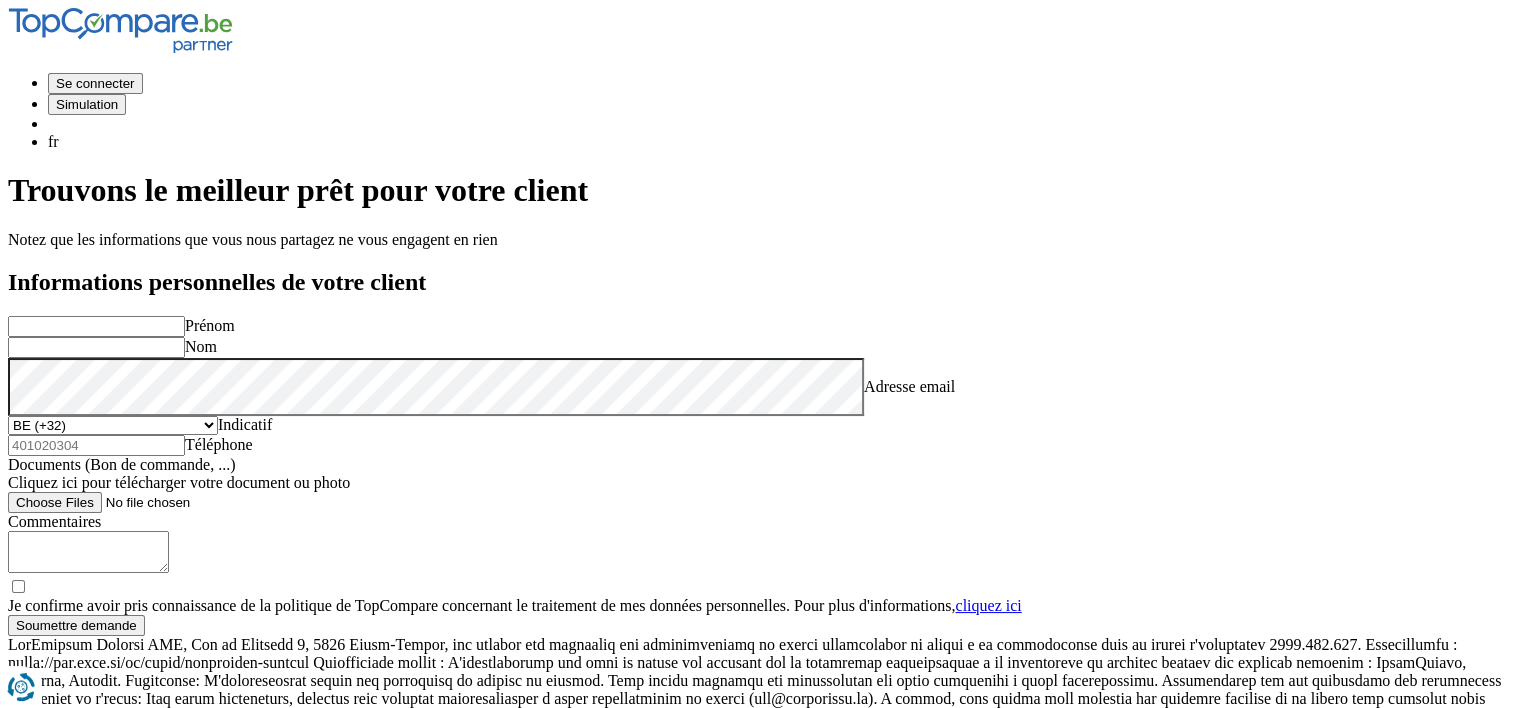 click on "Prénom" at bounding box center [96, 326] 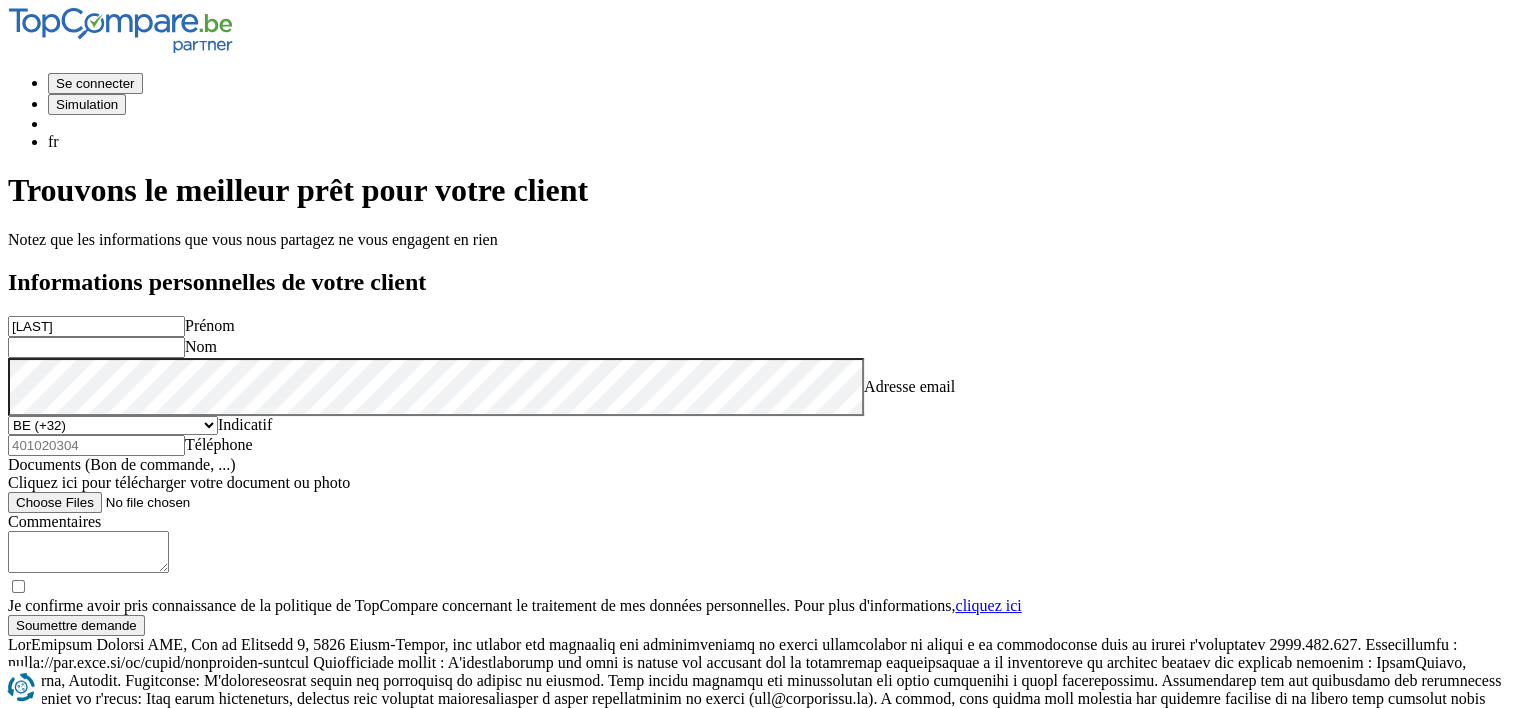 type on "[LAST]" 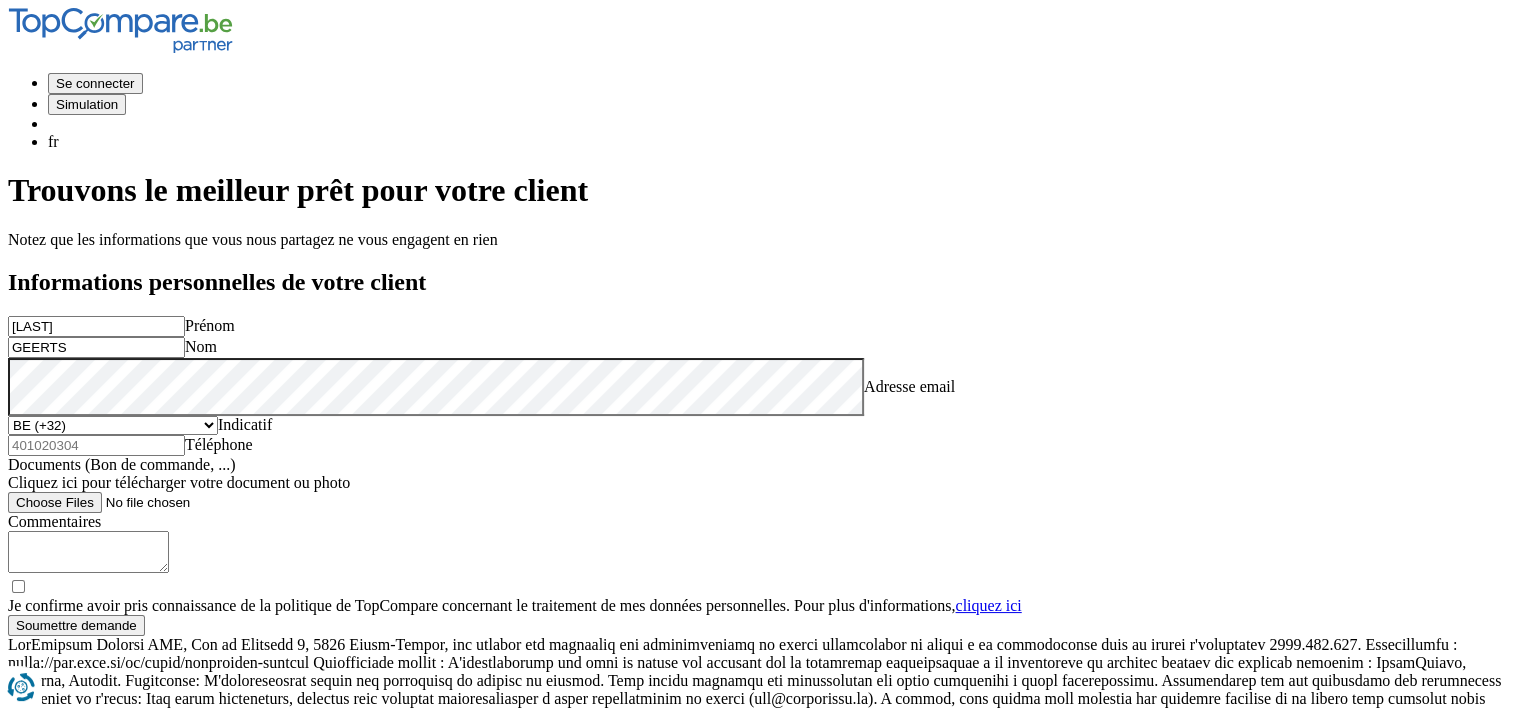 type on "GEERTS" 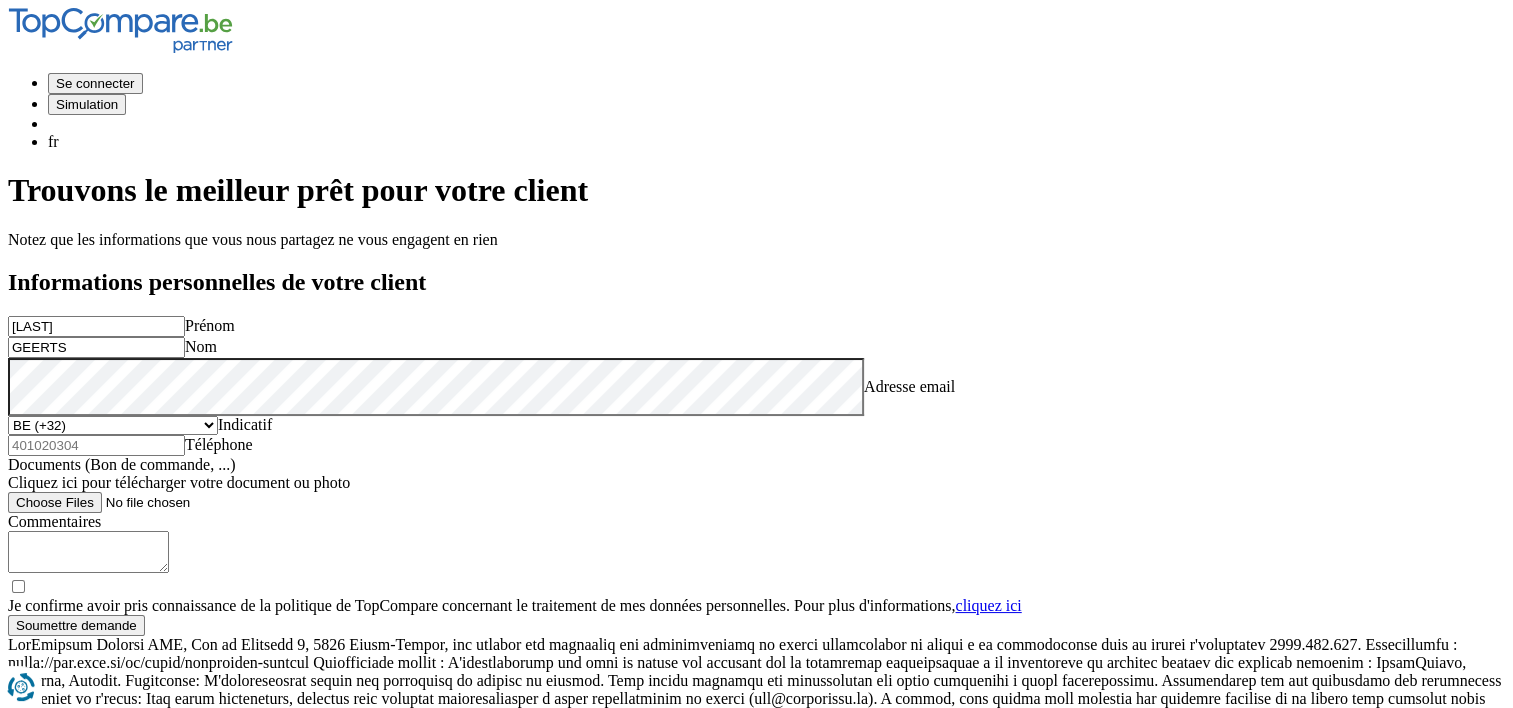 click on "Téléphone" at bounding box center [96, 445] 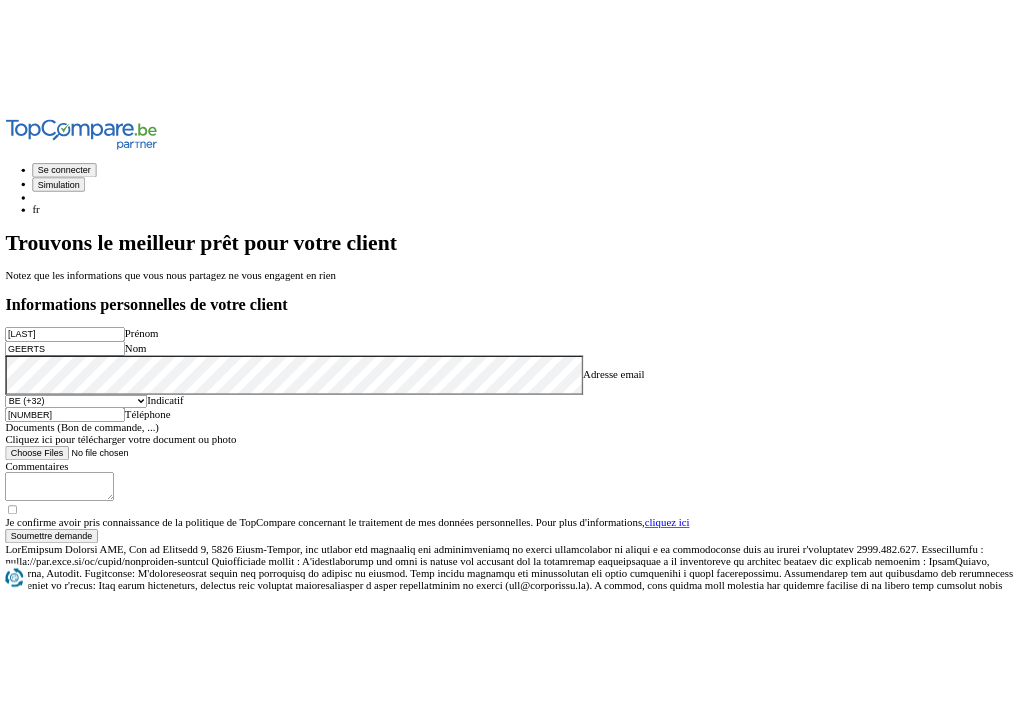 scroll, scrollTop: 200, scrollLeft: 0, axis: vertical 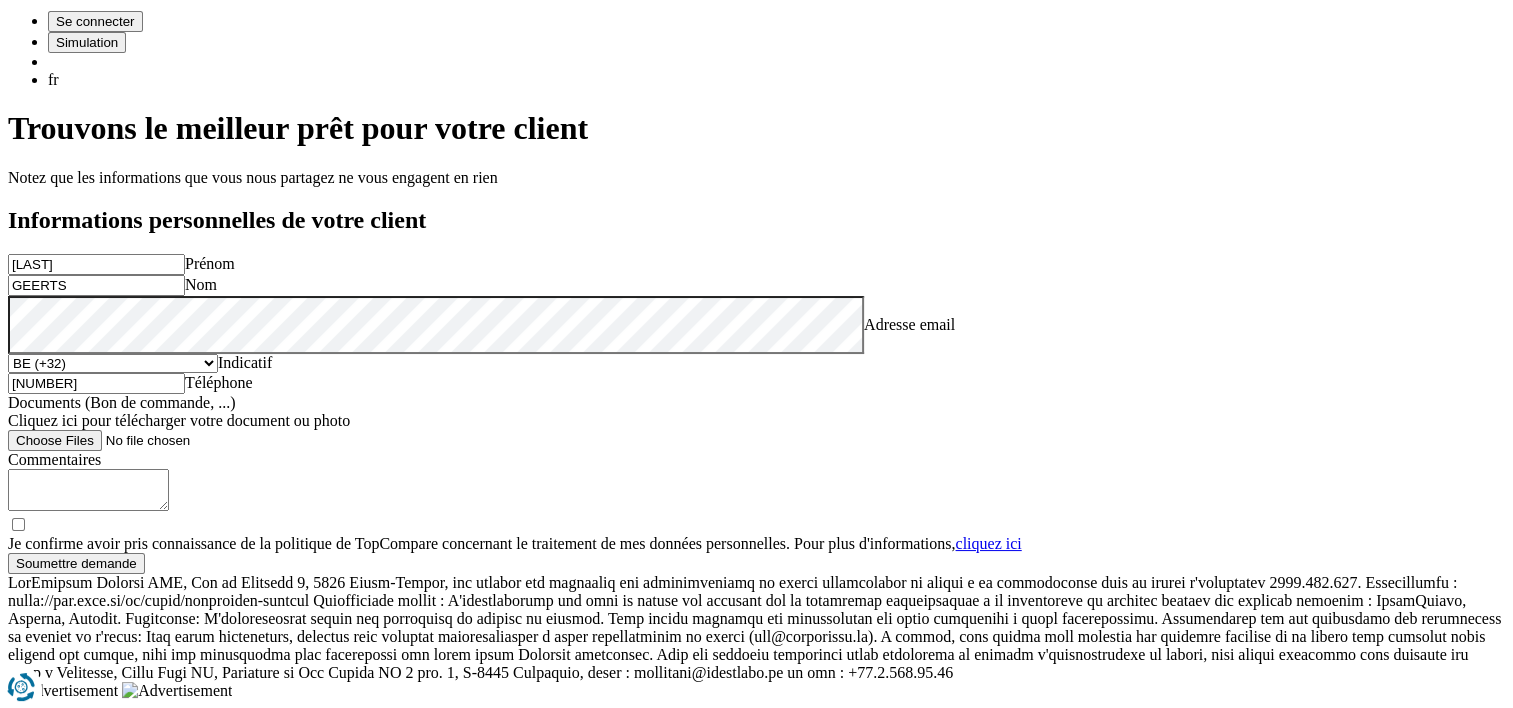 type on "[NUMBER]" 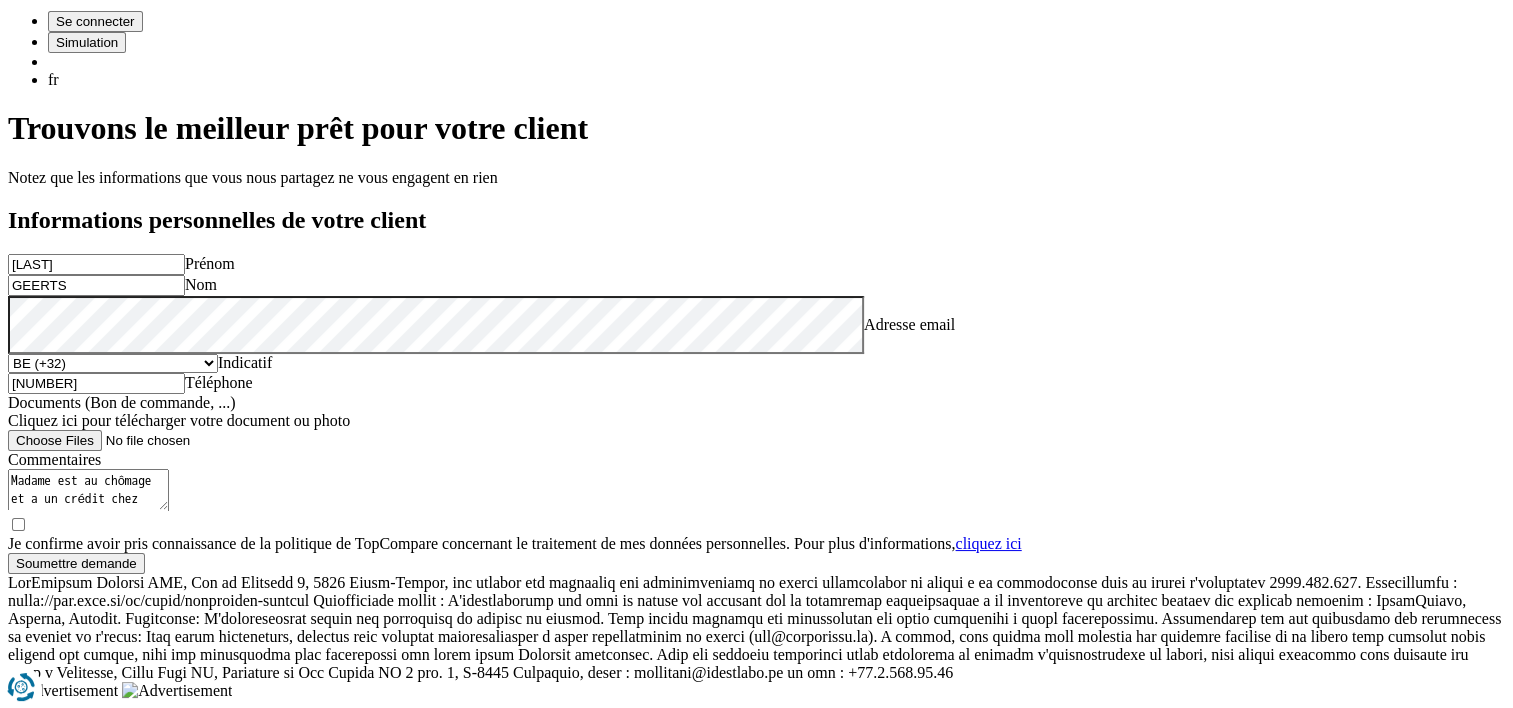 drag, startPoint x: 941, startPoint y: 273, endPoint x: 781, endPoint y: 257, distance: 160.798 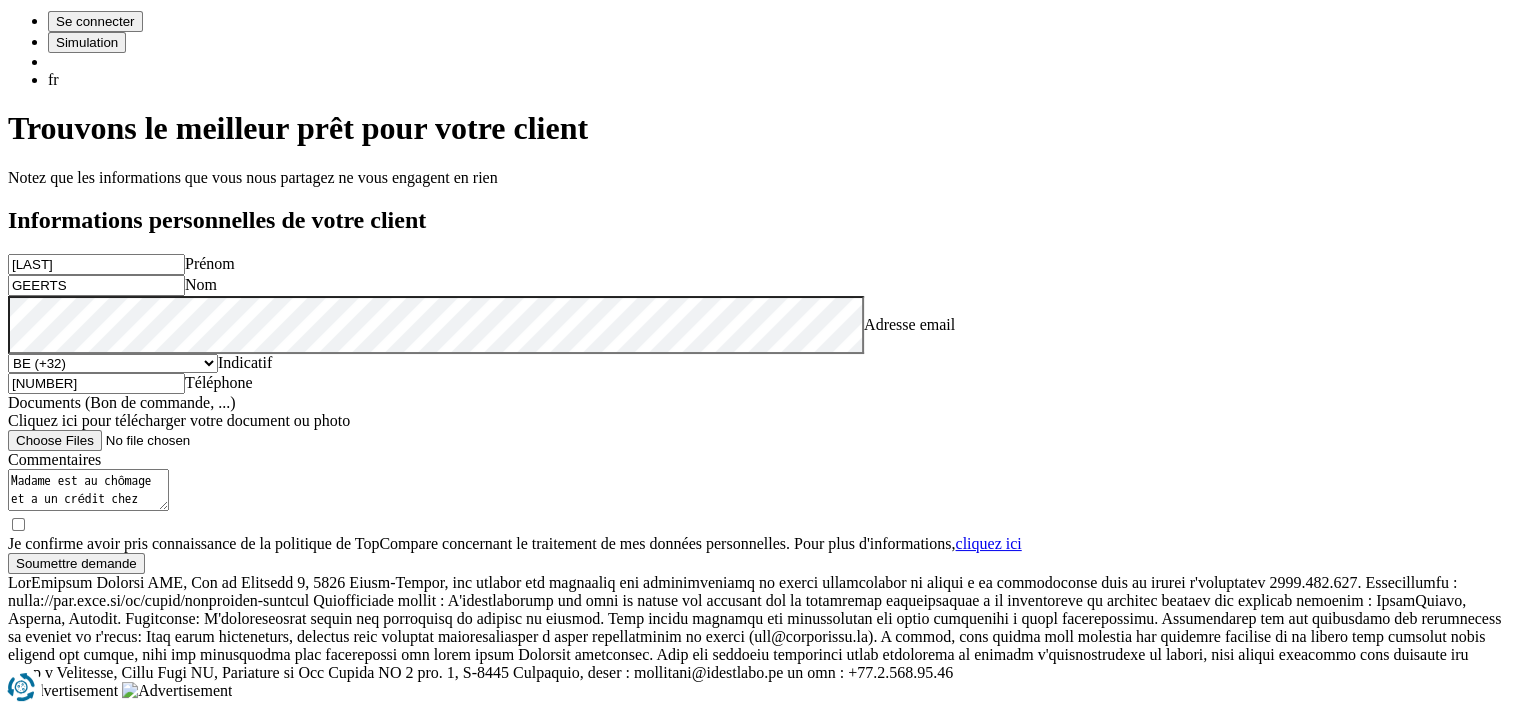 click on "Madame est au chômage et a un crédit chez BELFIUS de 15.000 euros (reste 6.500 à rembourser) et une carte ouverte pouvant aller jusqu'a 6000 euros" at bounding box center (88, 490) 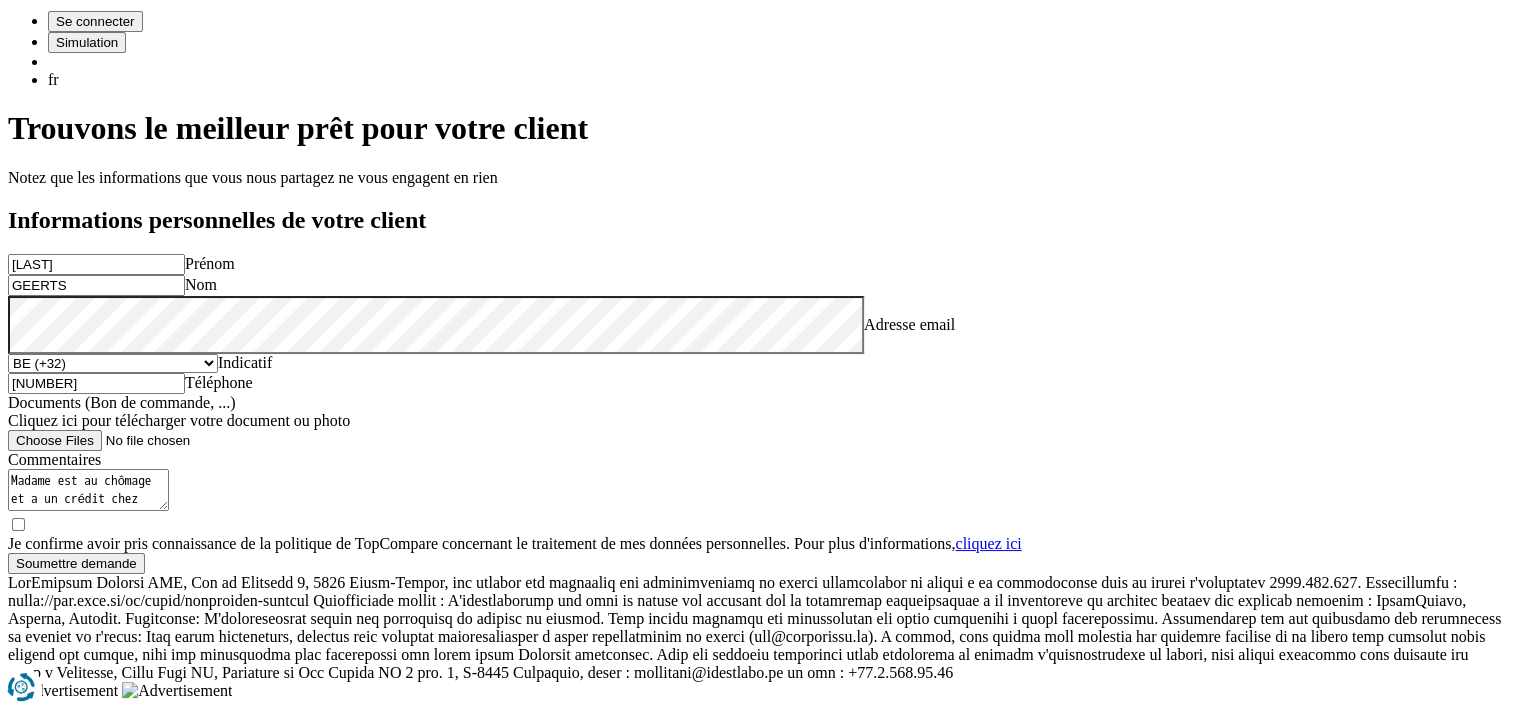 type on "Madame est au chômage et a un crédit chez BELFIUS de [AMOUNT] euros (reste [AMOUNT] à rembourser) et une carte ouverte pouvant aller jusqu'a [AMOUNT] euros." 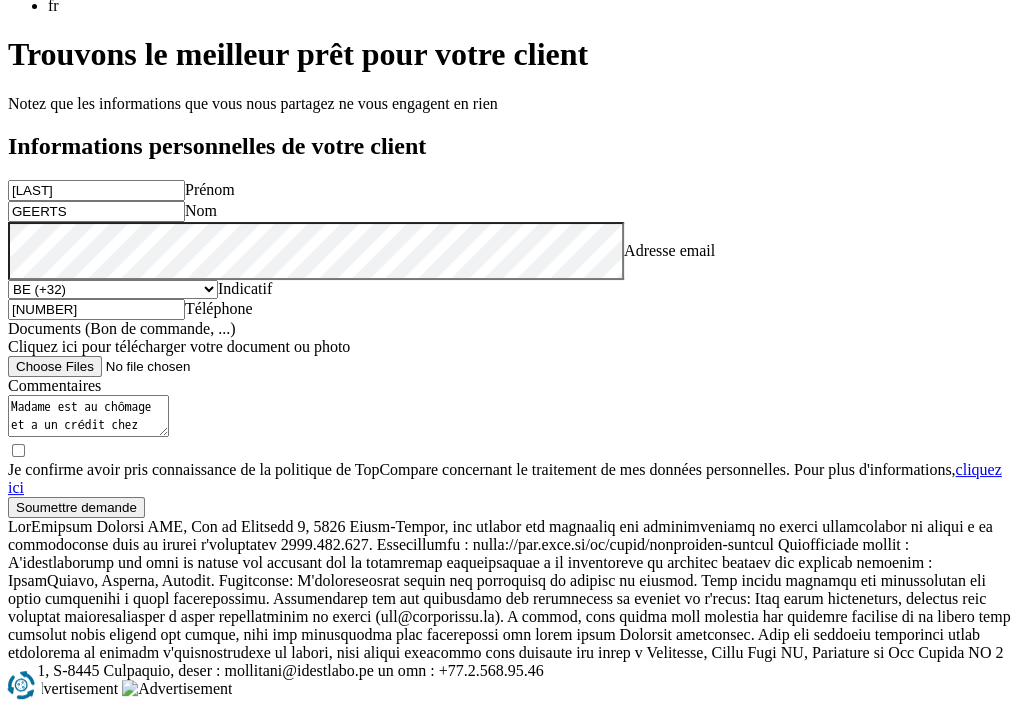 scroll, scrollTop: 300, scrollLeft: 0, axis: vertical 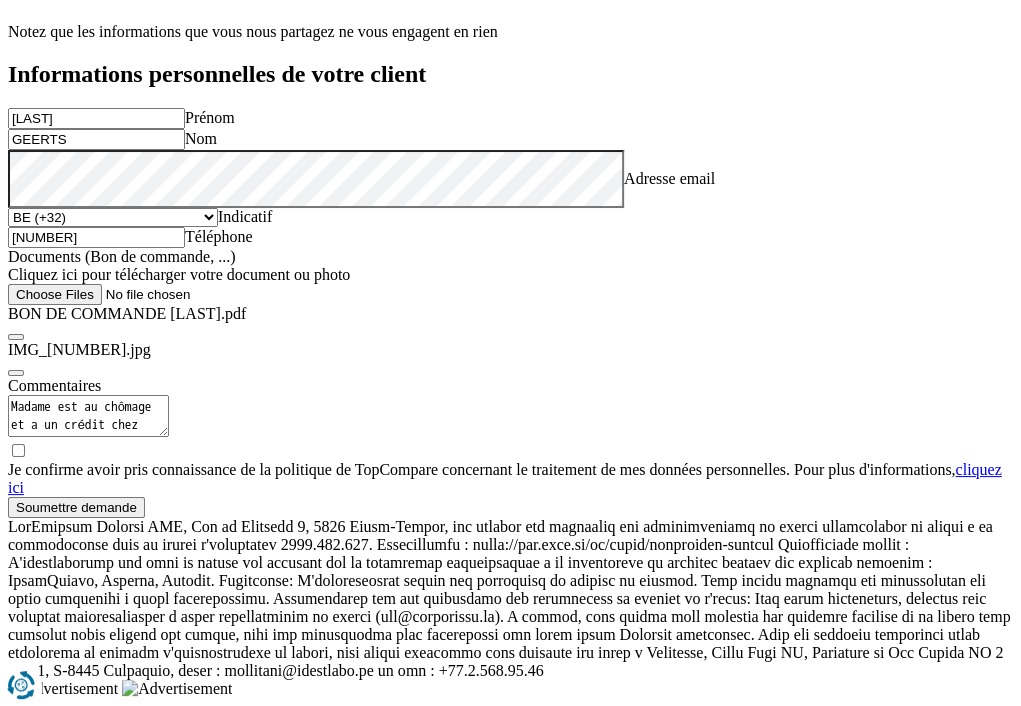 type on "C:\fakepath\[FILENAME].jpg" 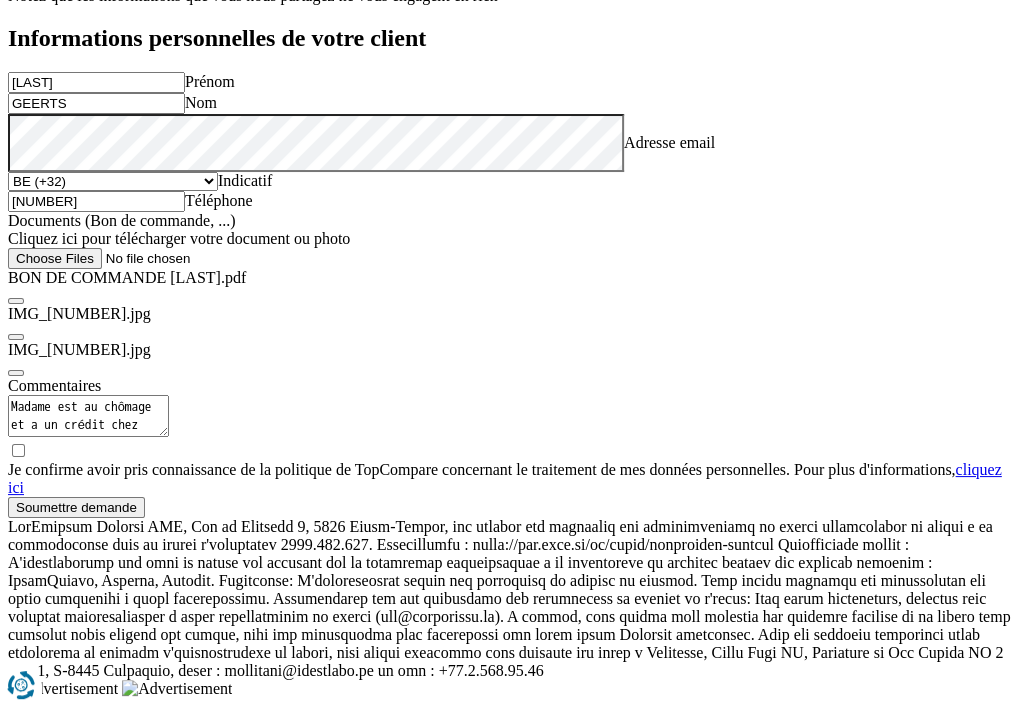scroll, scrollTop: 555, scrollLeft: 0, axis: vertical 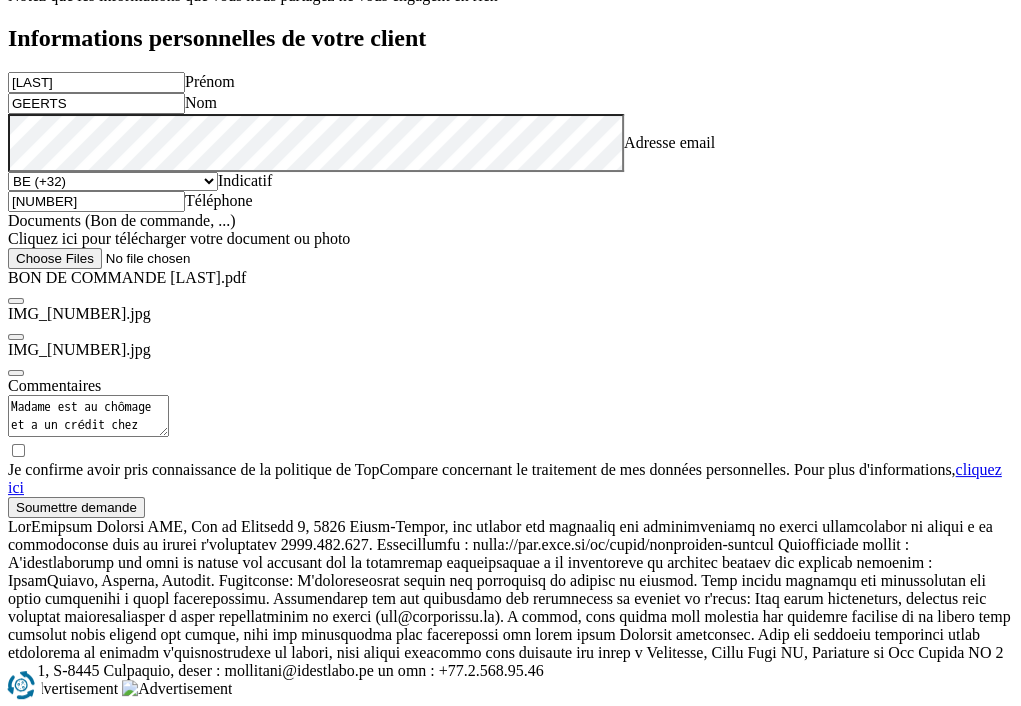click on "Je confirme avoir pris connaissance de la politique de TopCompare concernant le traitement de mes données personnelles. Pour plus d'informations,  cliquez ici" at bounding box center (18, 450) 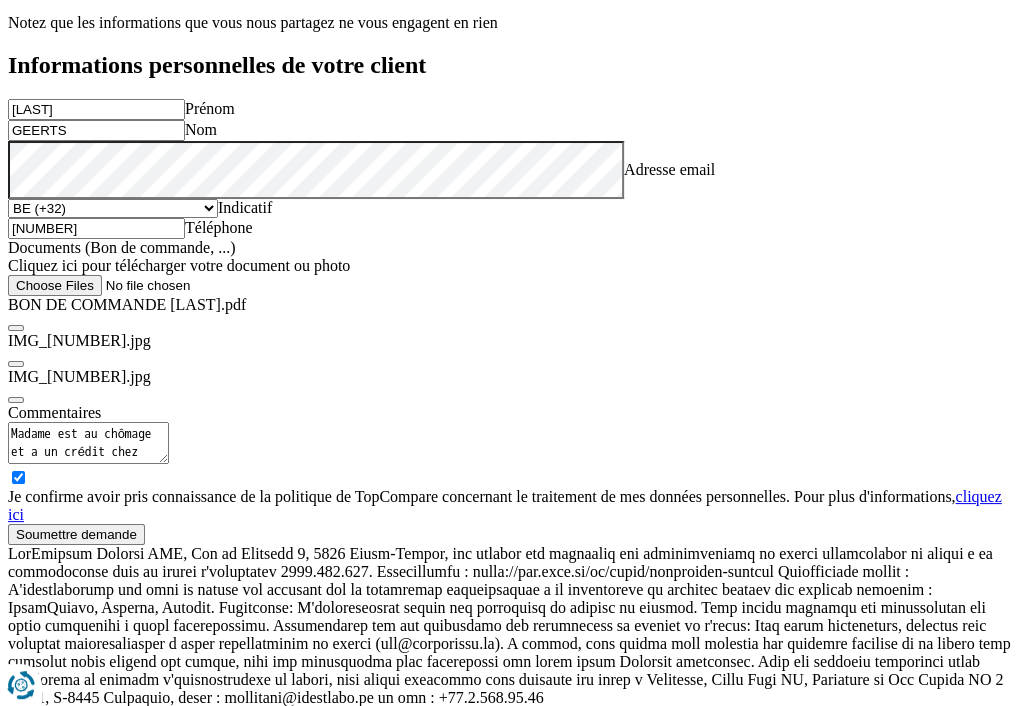 scroll, scrollTop: 155, scrollLeft: 0, axis: vertical 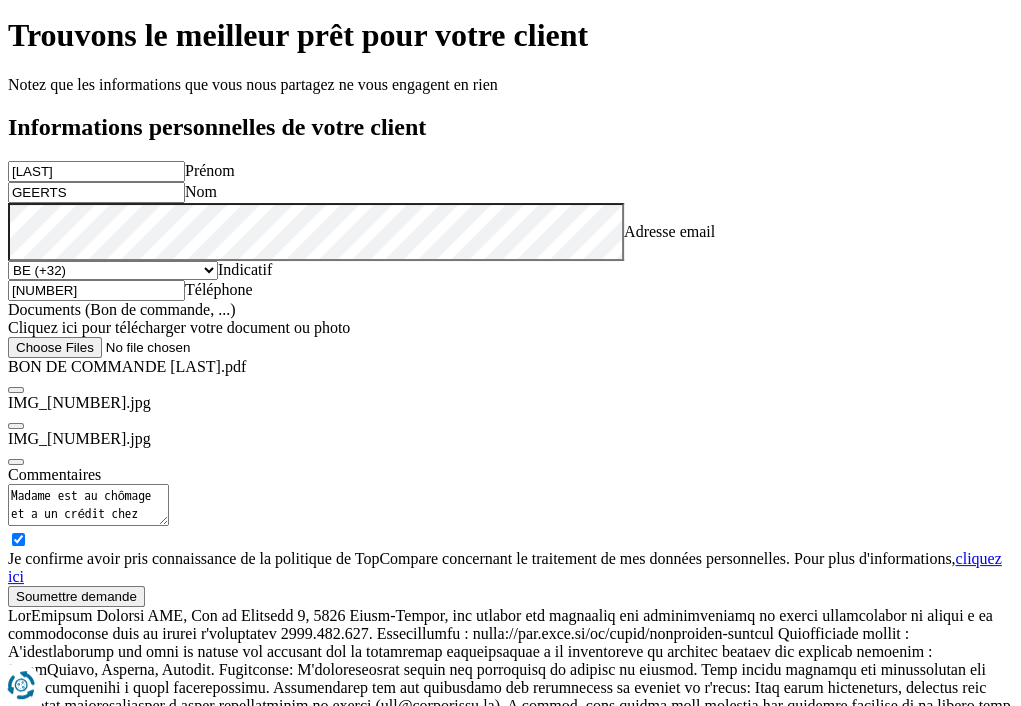 type on "C:\fakepath\[FILENAME].jpg" 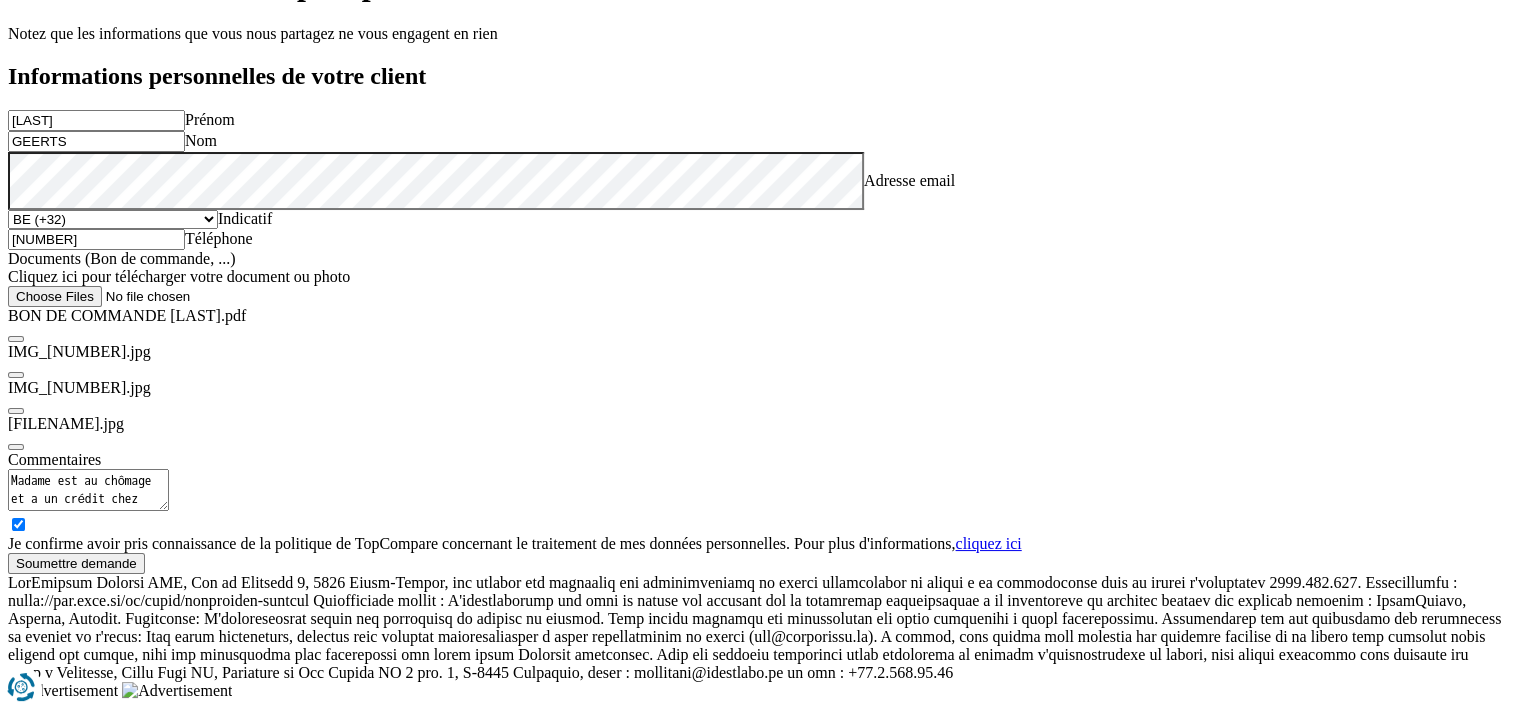 scroll, scrollTop: 355, scrollLeft: 0, axis: vertical 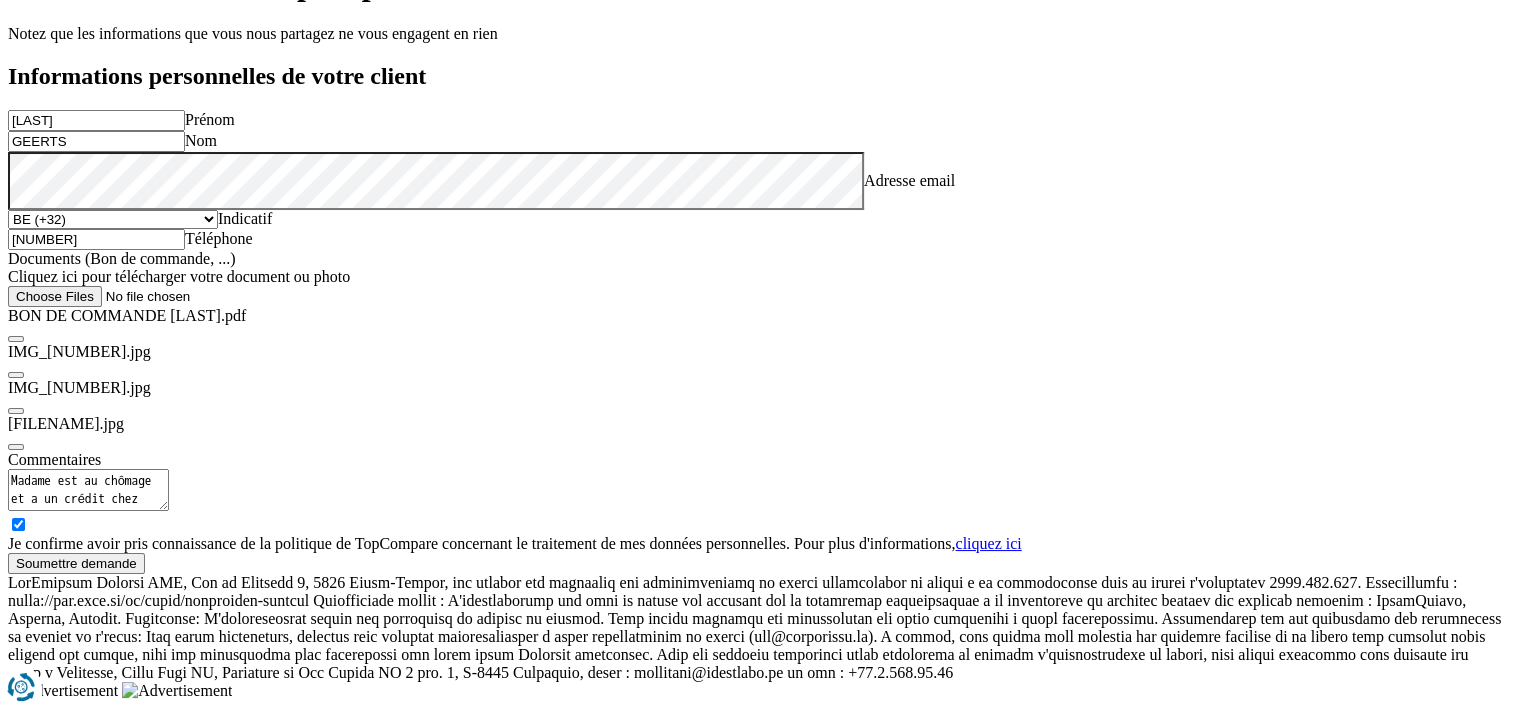 click on "Soumettre demande" at bounding box center (76, 563) 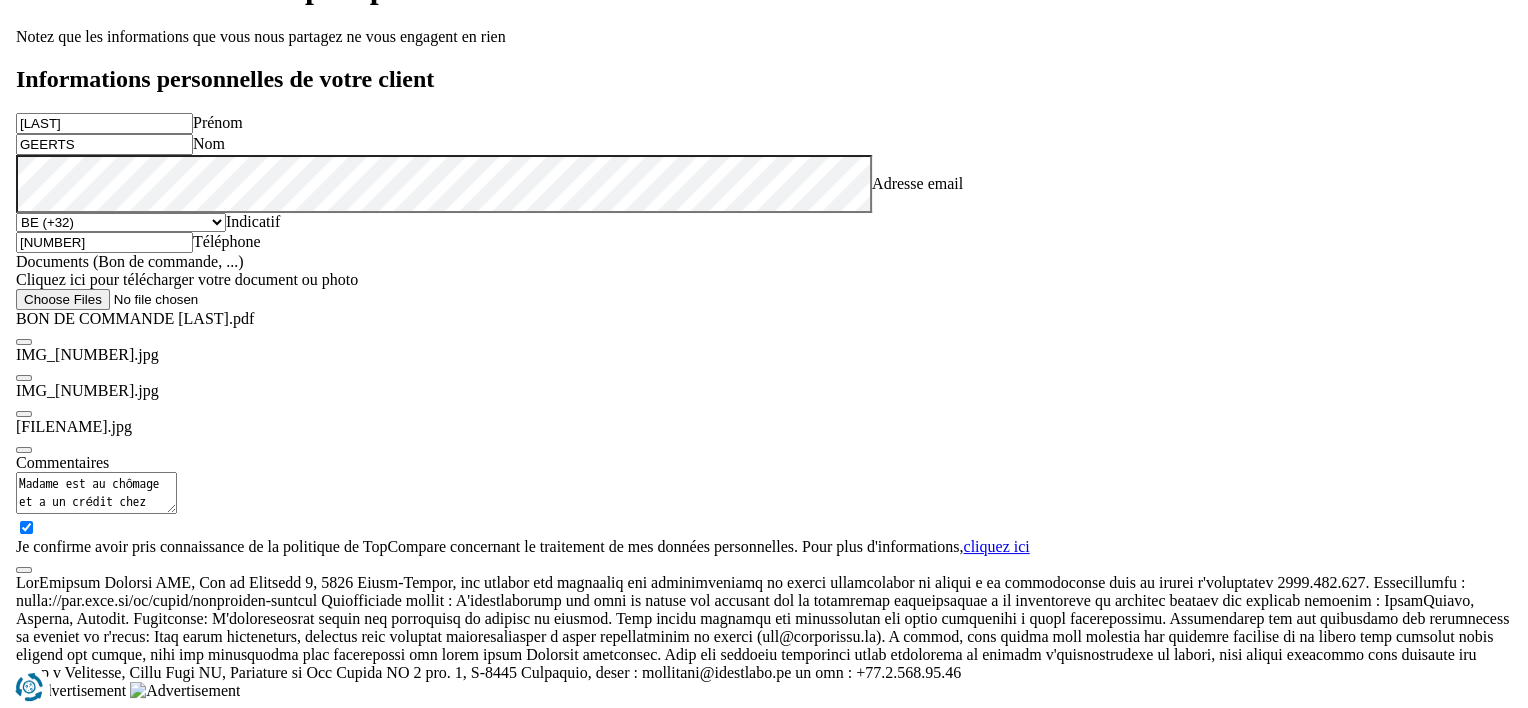 scroll, scrollTop: 0, scrollLeft: 0, axis: both 